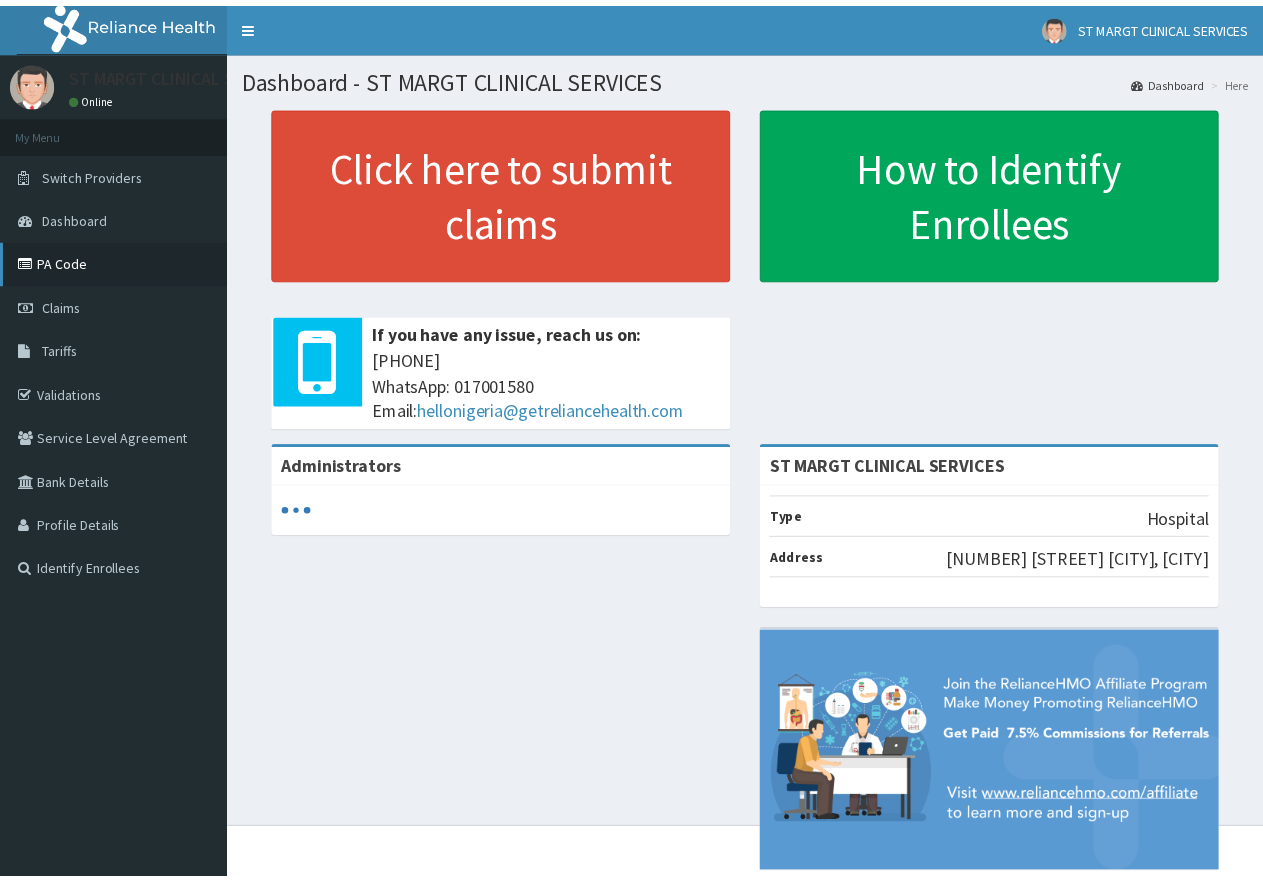 scroll, scrollTop: 0, scrollLeft: 0, axis: both 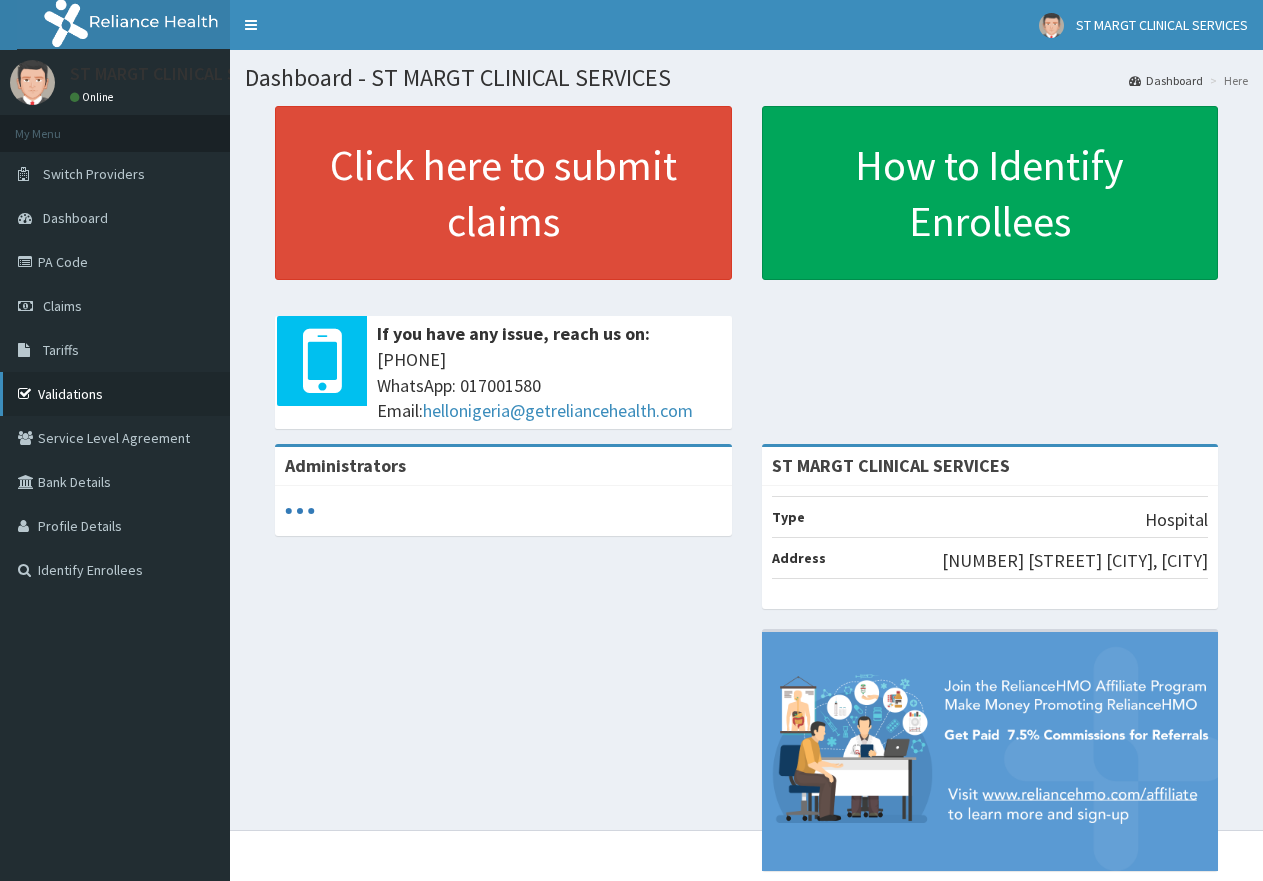 click on "Validations" at bounding box center (115, 394) 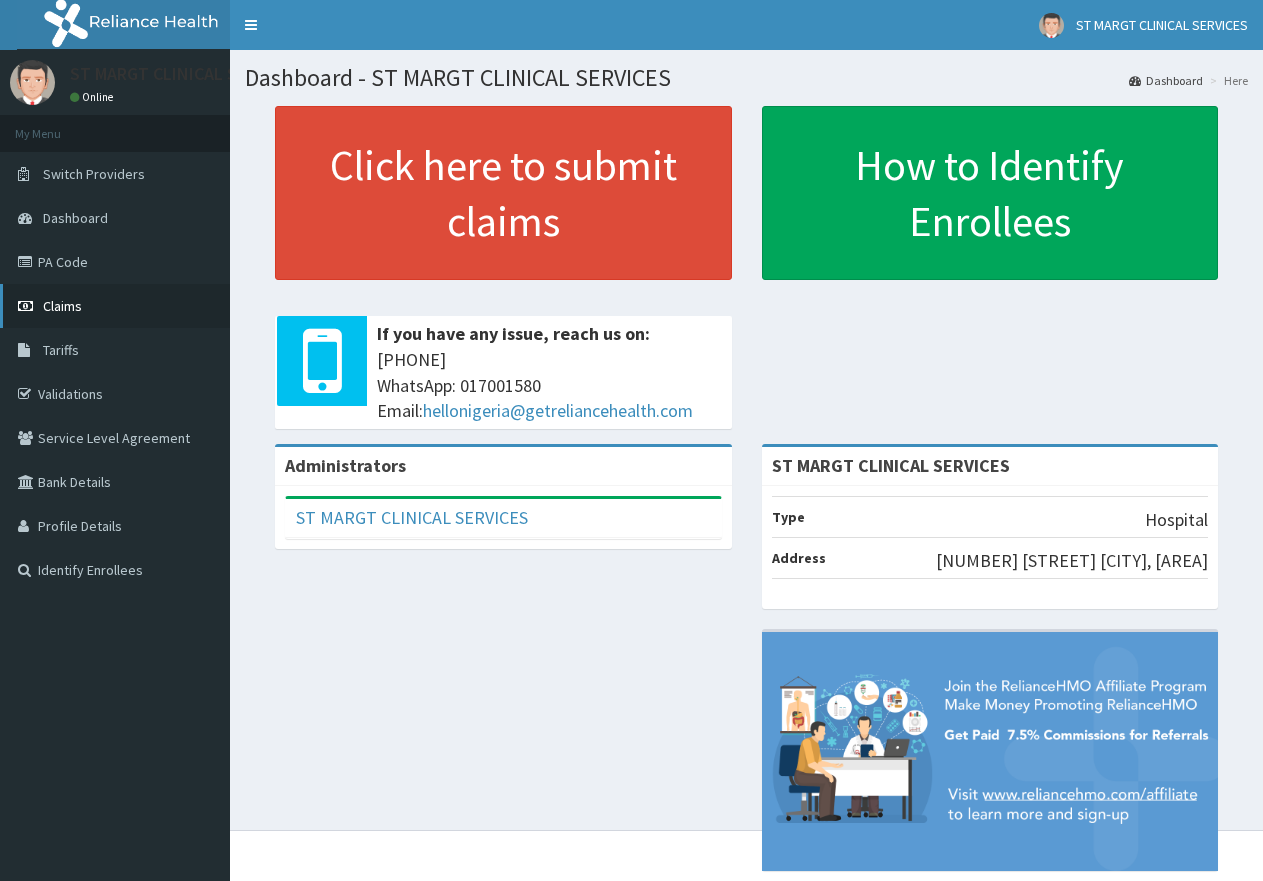 scroll, scrollTop: 0, scrollLeft: 0, axis: both 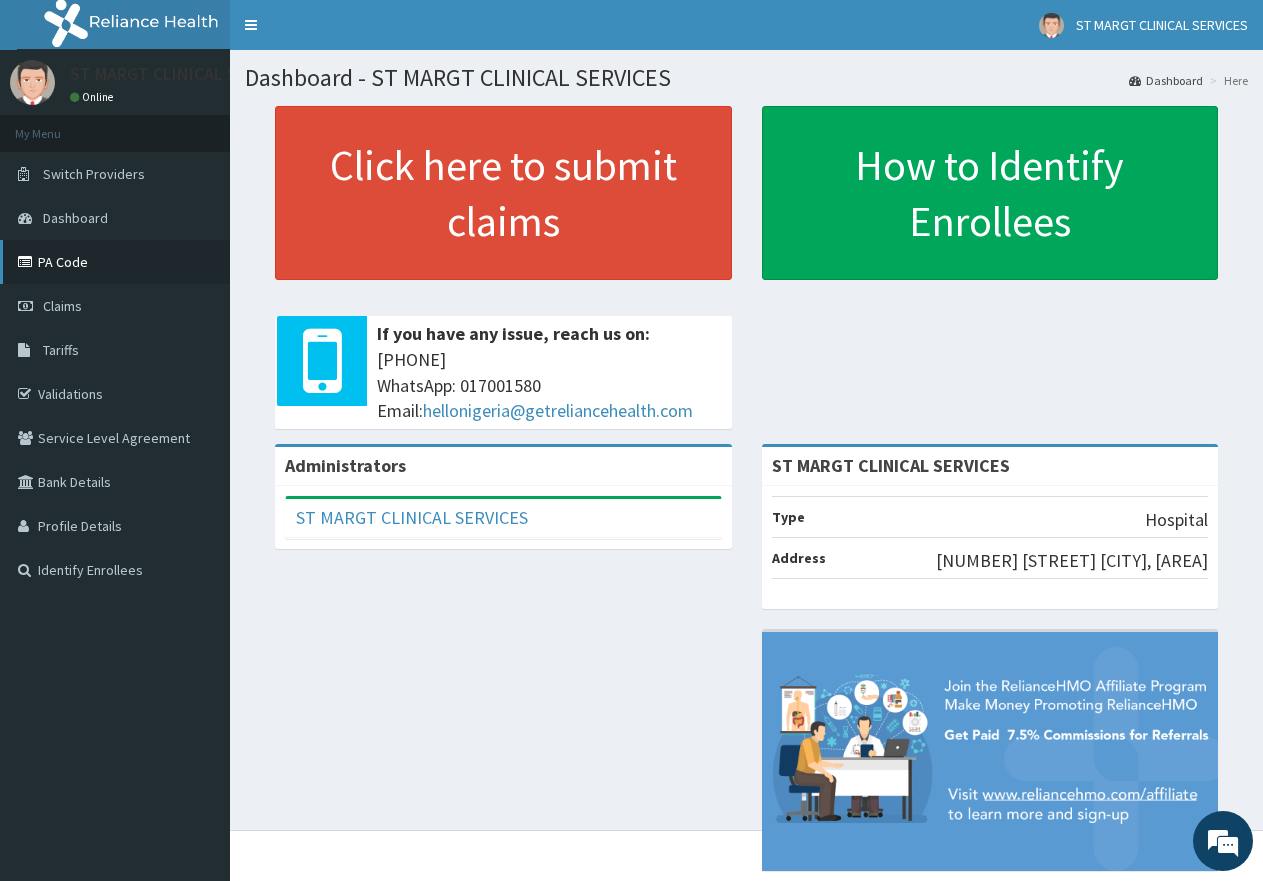 click on "PA Code" at bounding box center (115, 262) 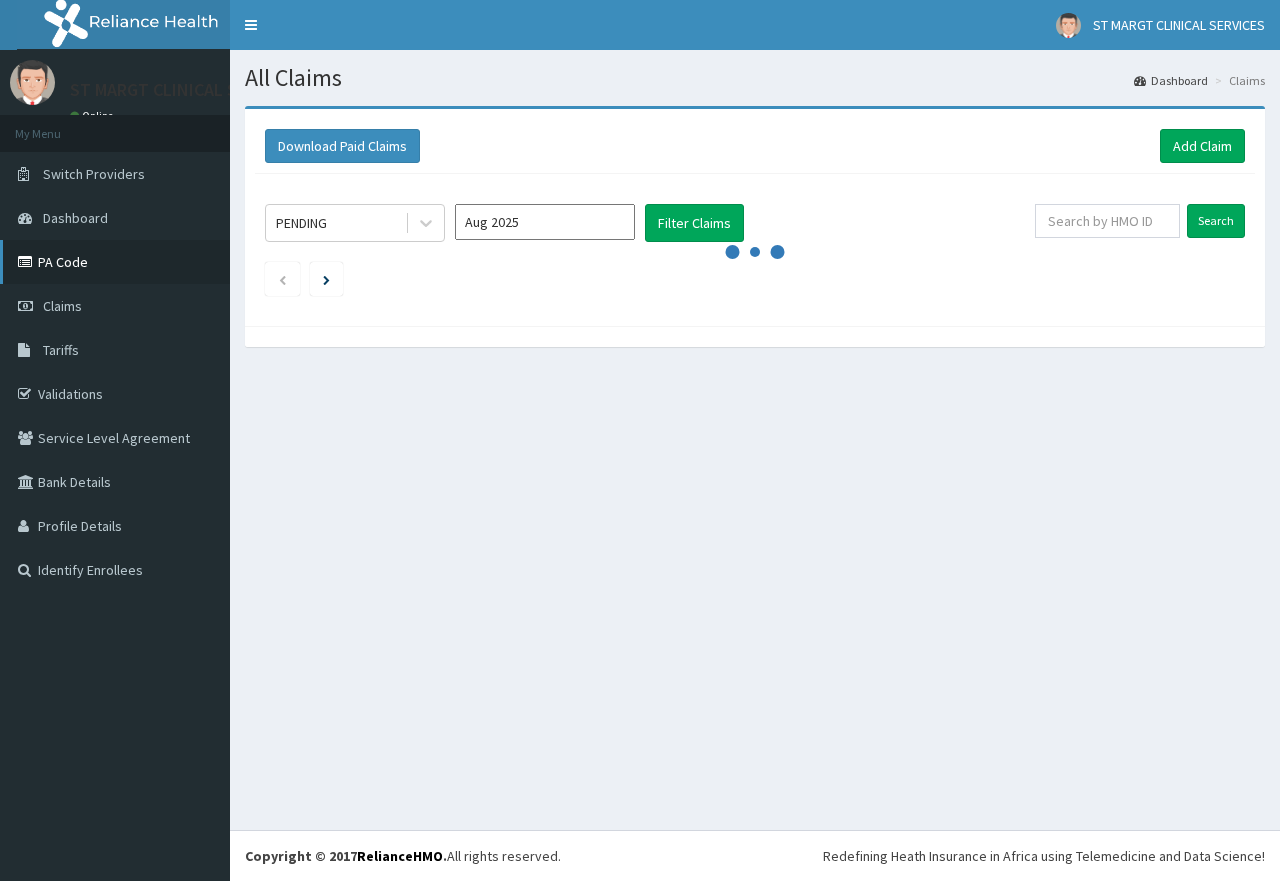 scroll, scrollTop: 0, scrollLeft: 0, axis: both 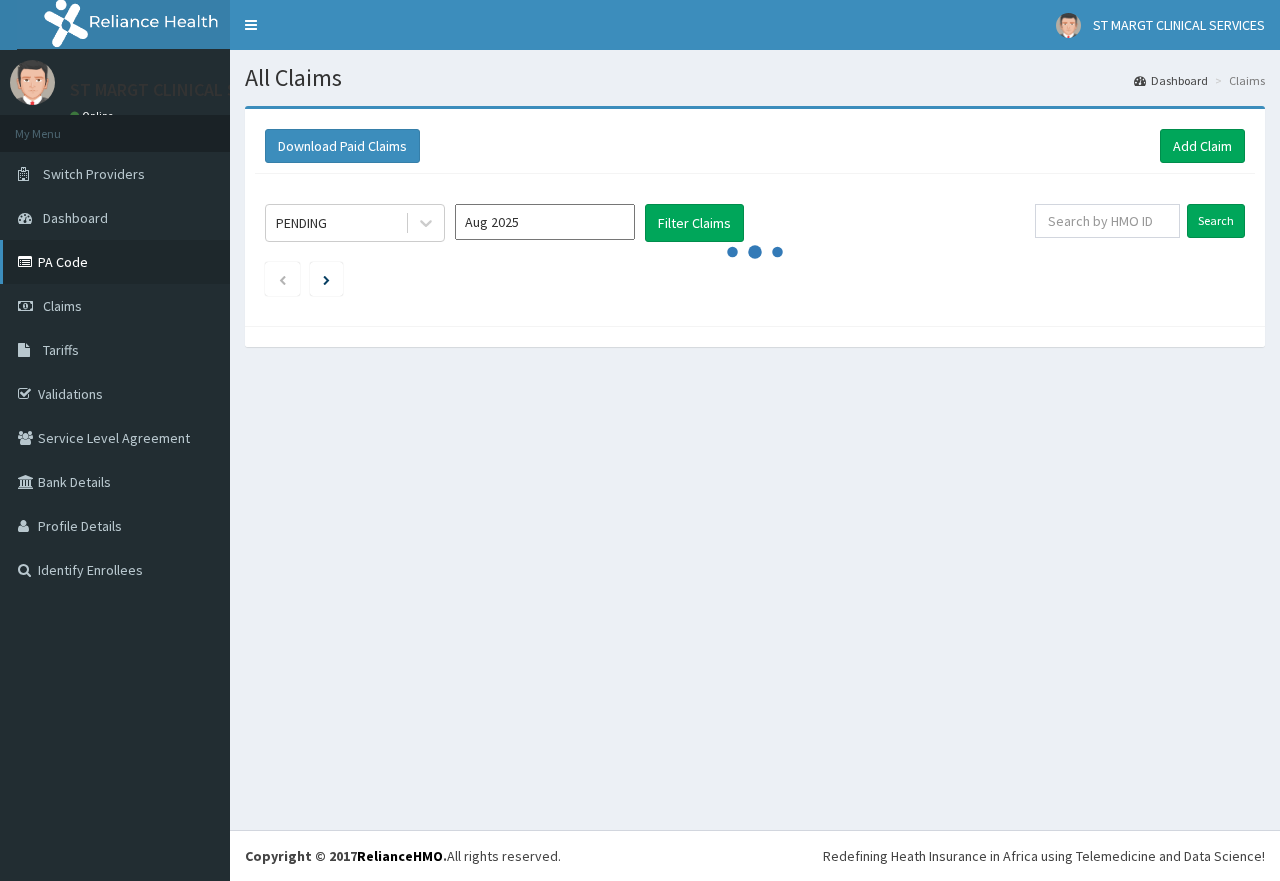 click on "PA Code" at bounding box center (115, 262) 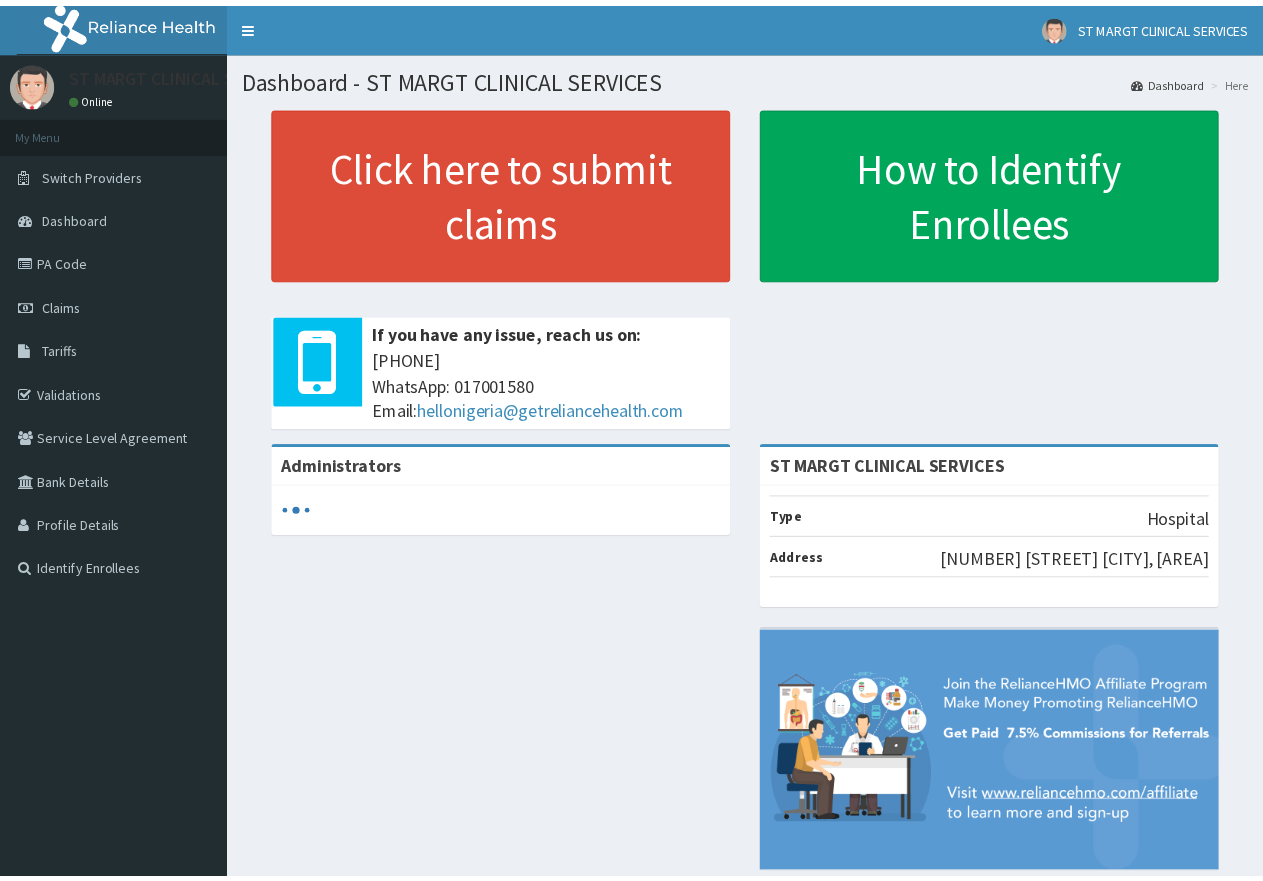 scroll, scrollTop: 0, scrollLeft: 0, axis: both 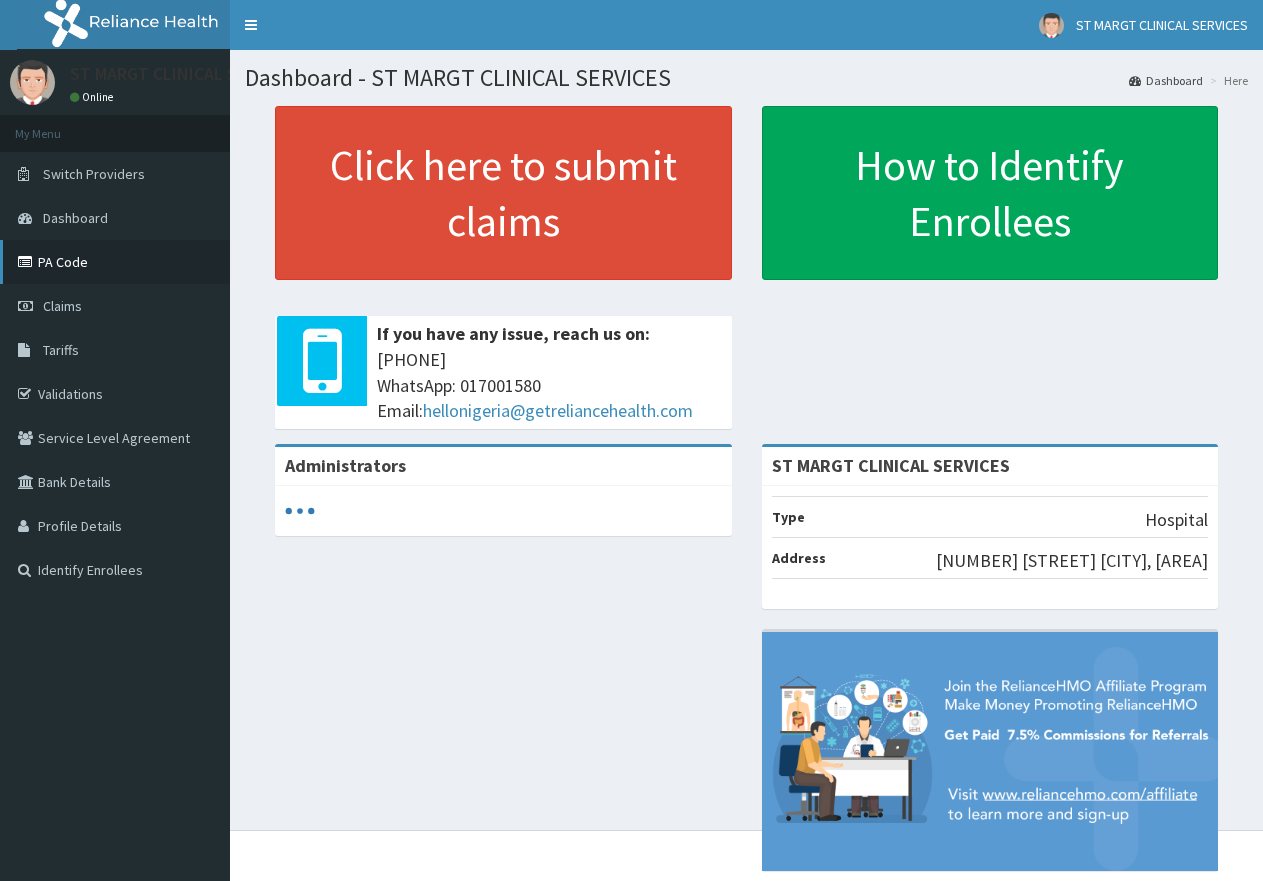 click on "PA Code" at bounding box center (115, 262) 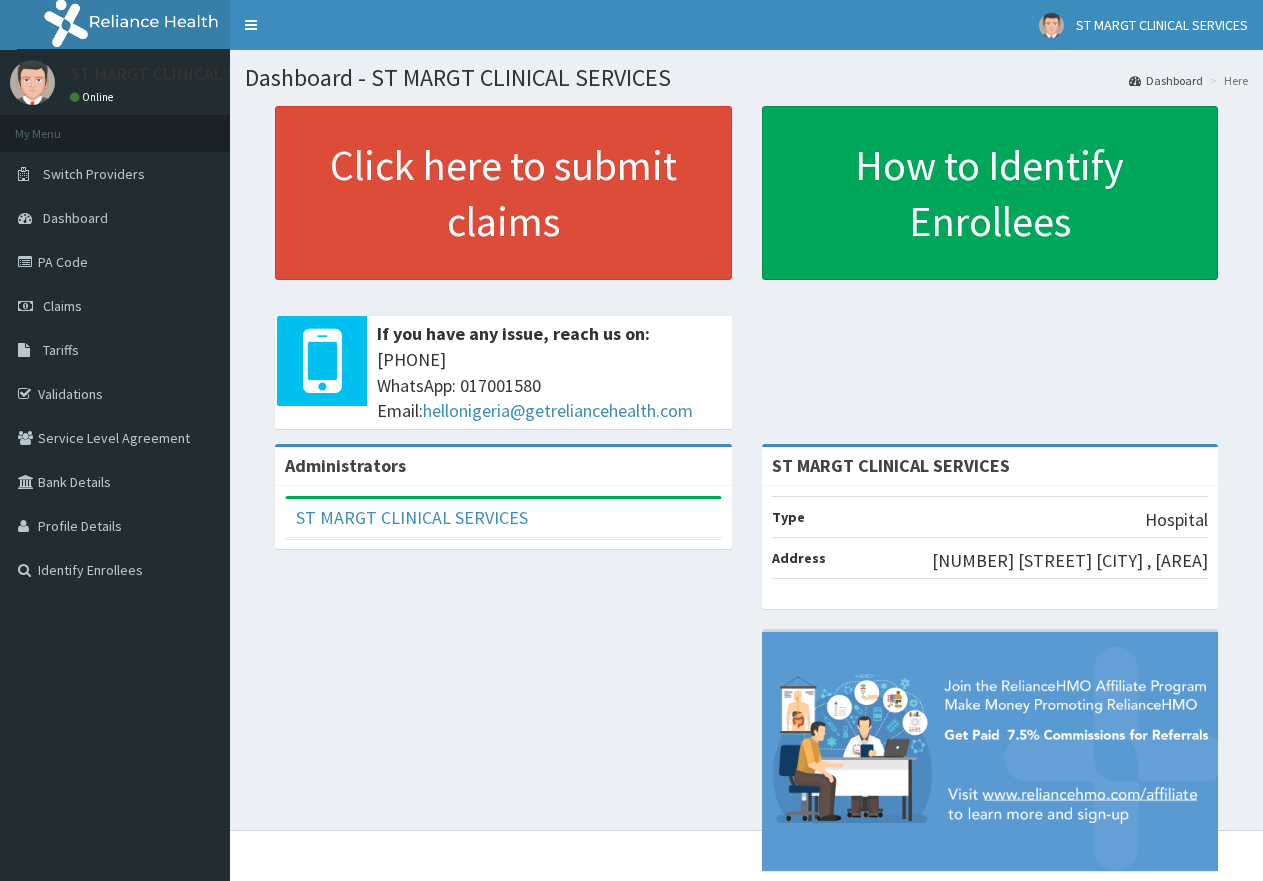 scroll, scrollTop: 0, scrollLeft: 0, axis: both 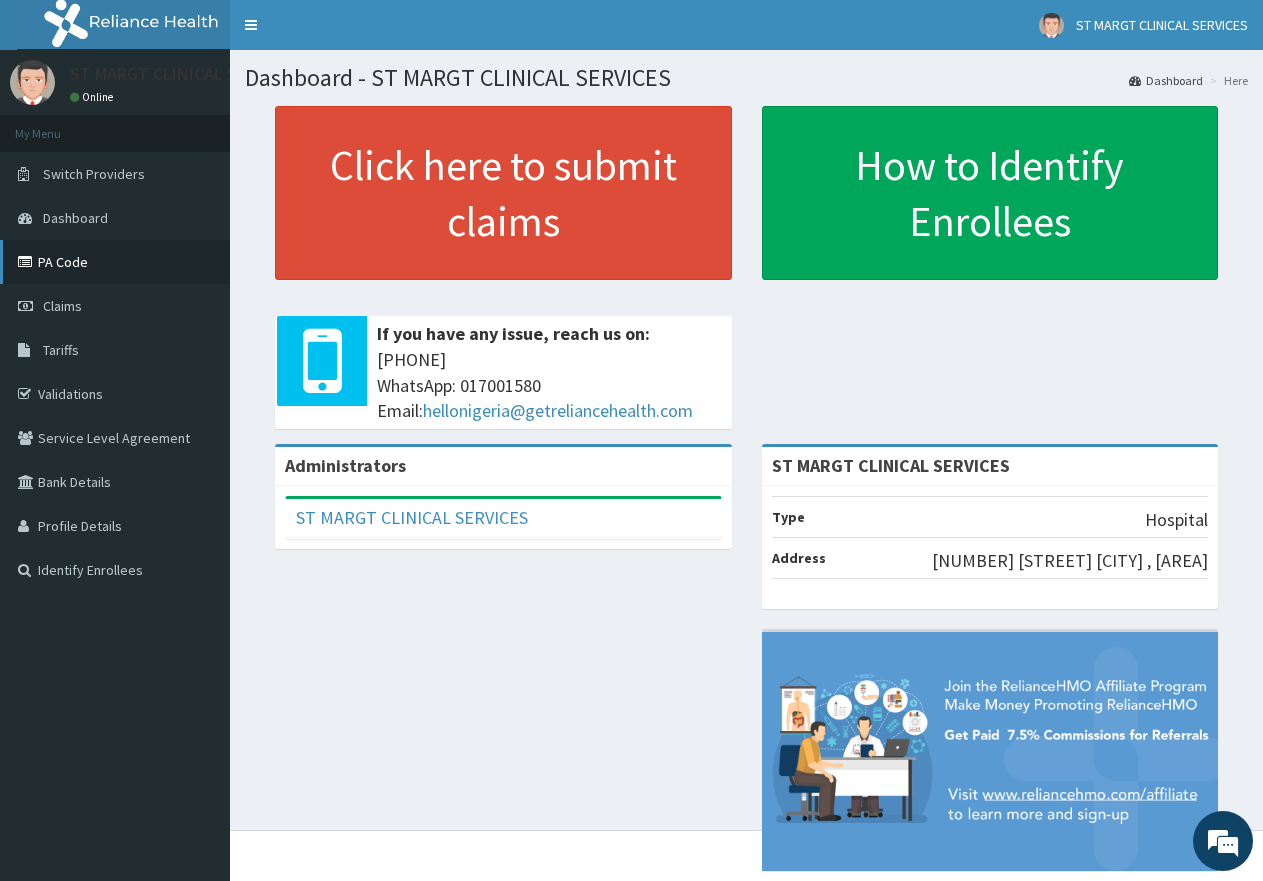 click on "PA Code" at bounding box center (115, 262) 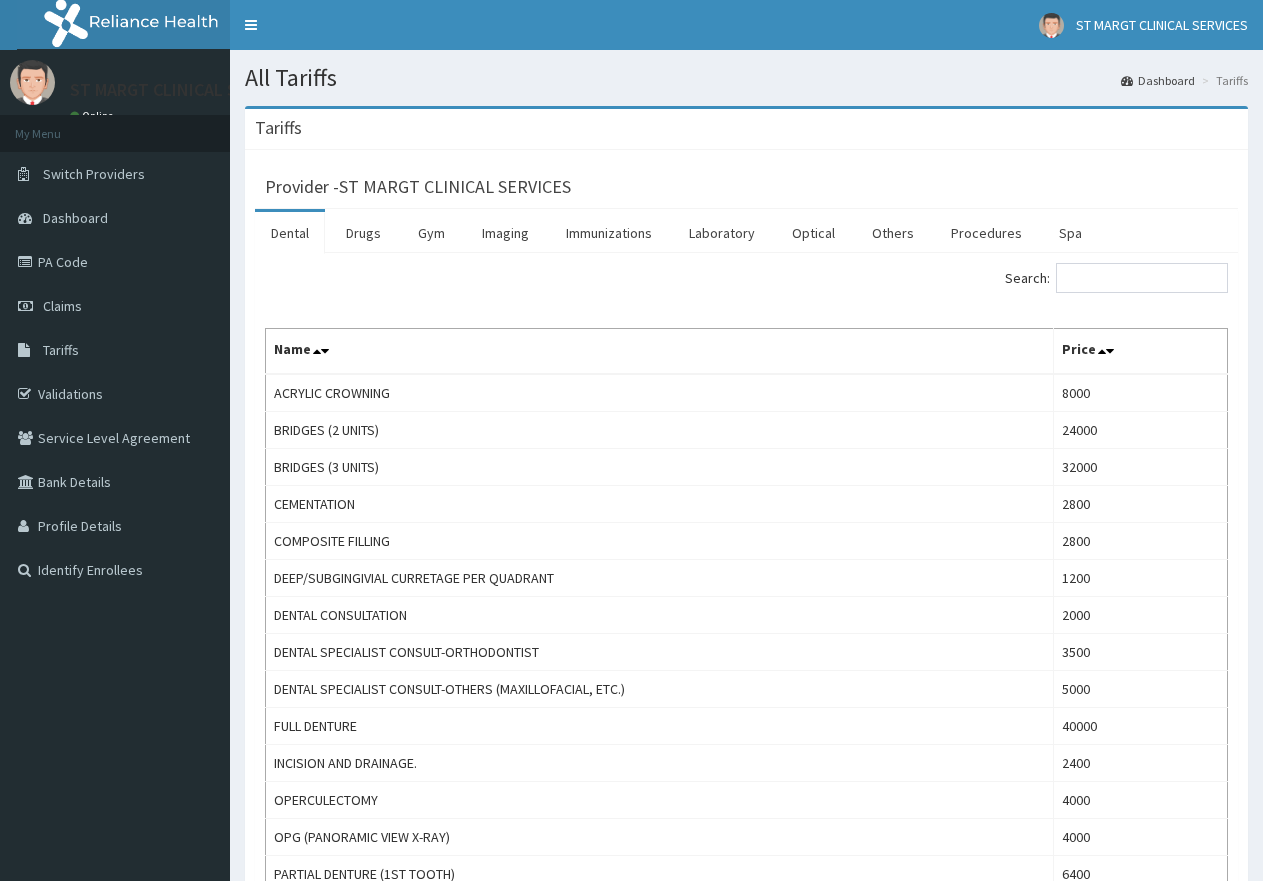 scroll, scrollTop: 0, scrollLeft: 0, axis: both 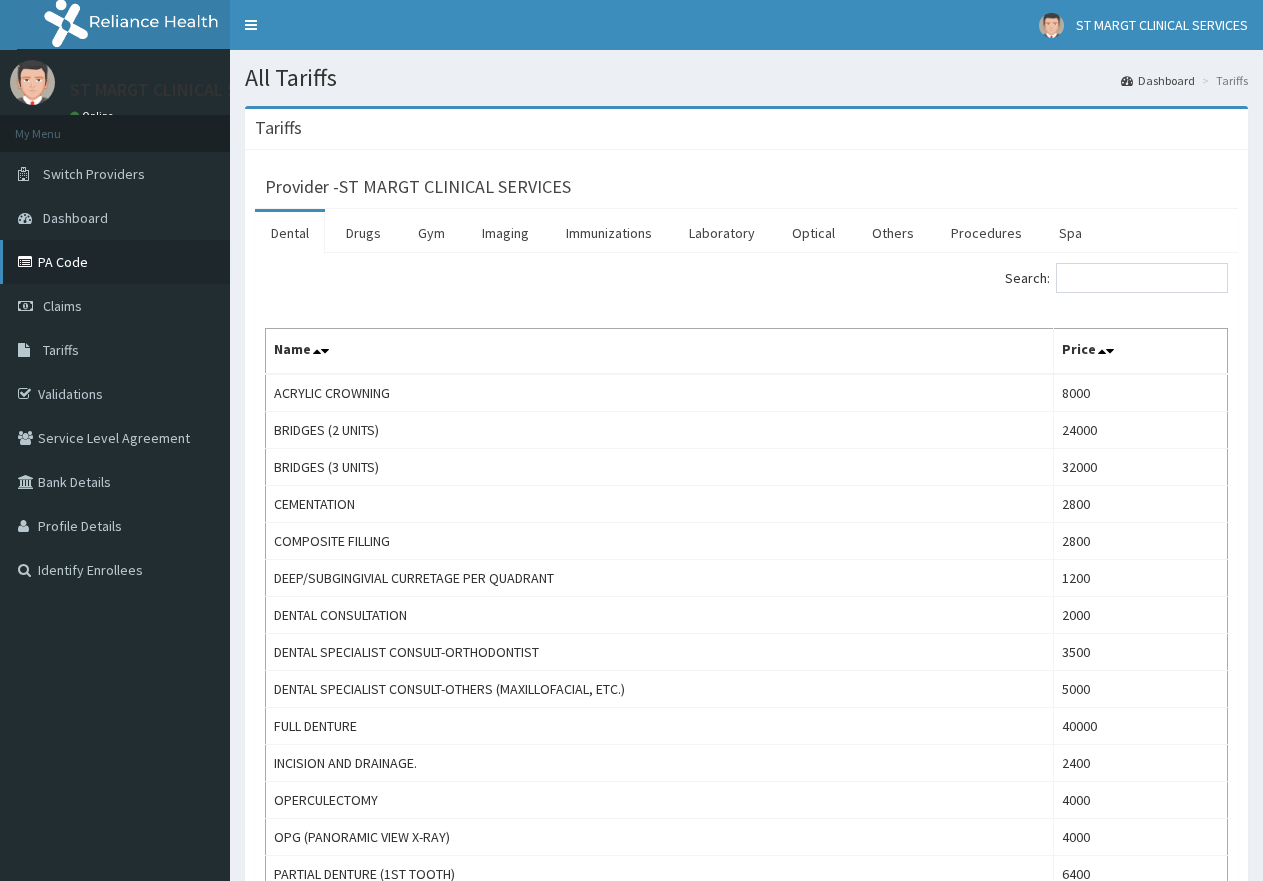click on "PA Code" at bounding box center (115, 262) 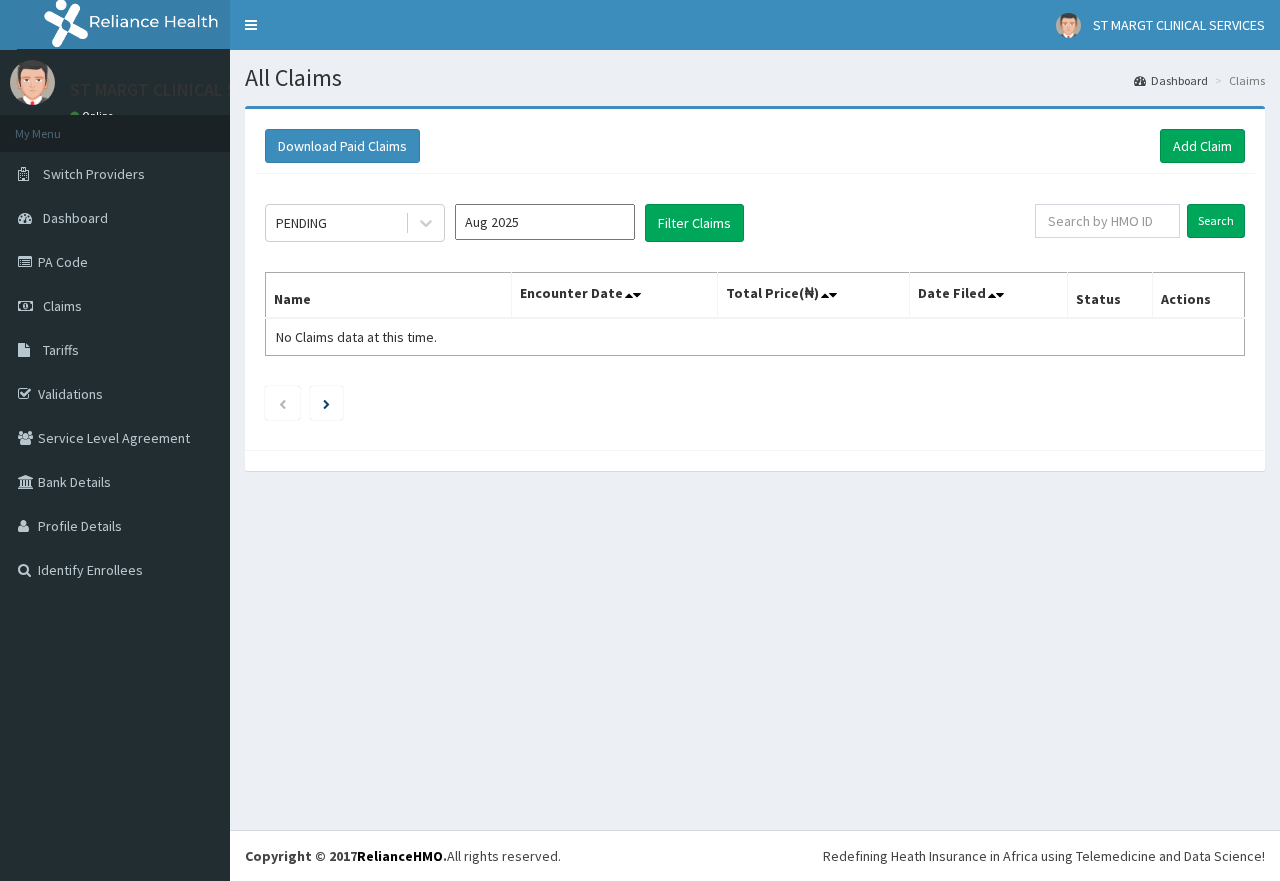 scroll, scrollTop: 0, scrollLeft: 0, axis: both 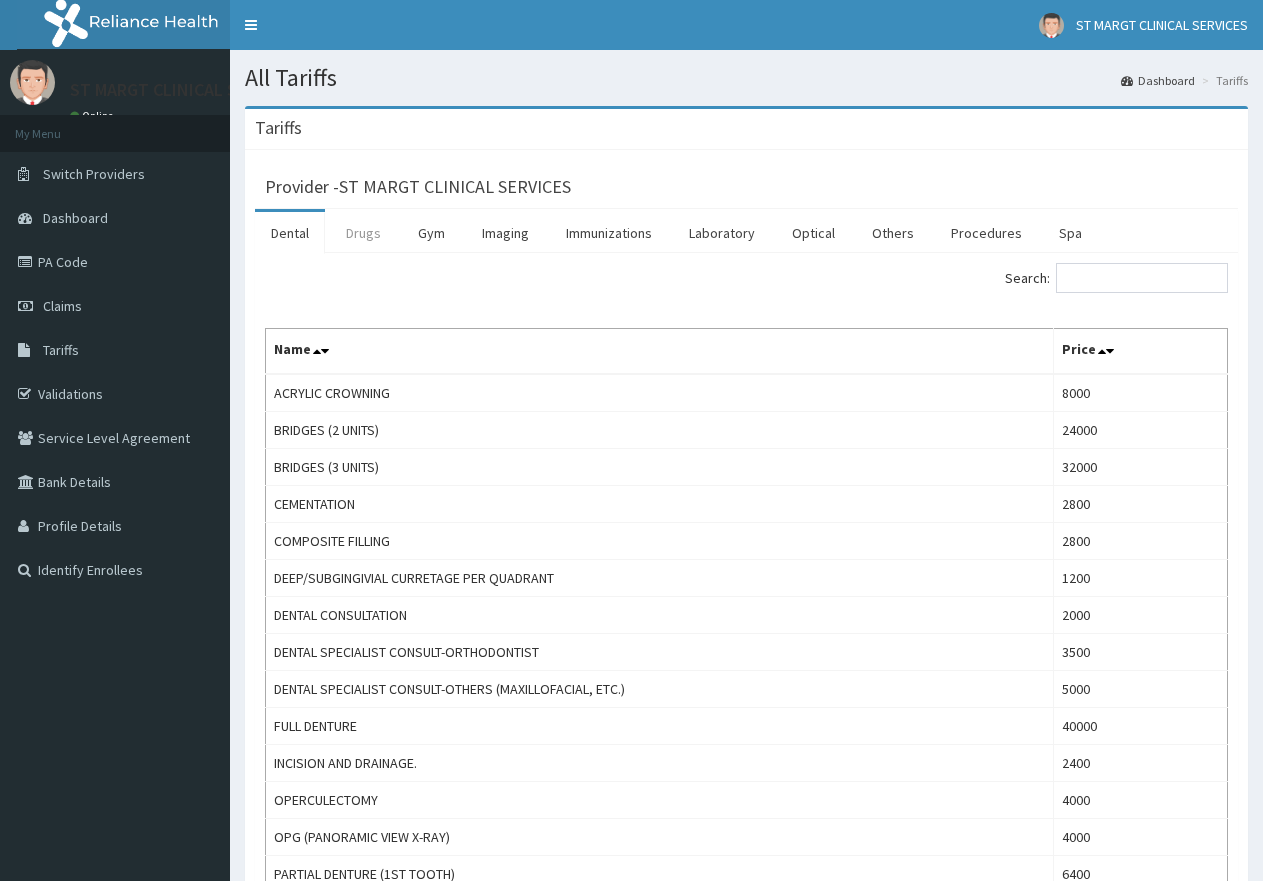 click on "Drugs" at bounding box center (363, 233) 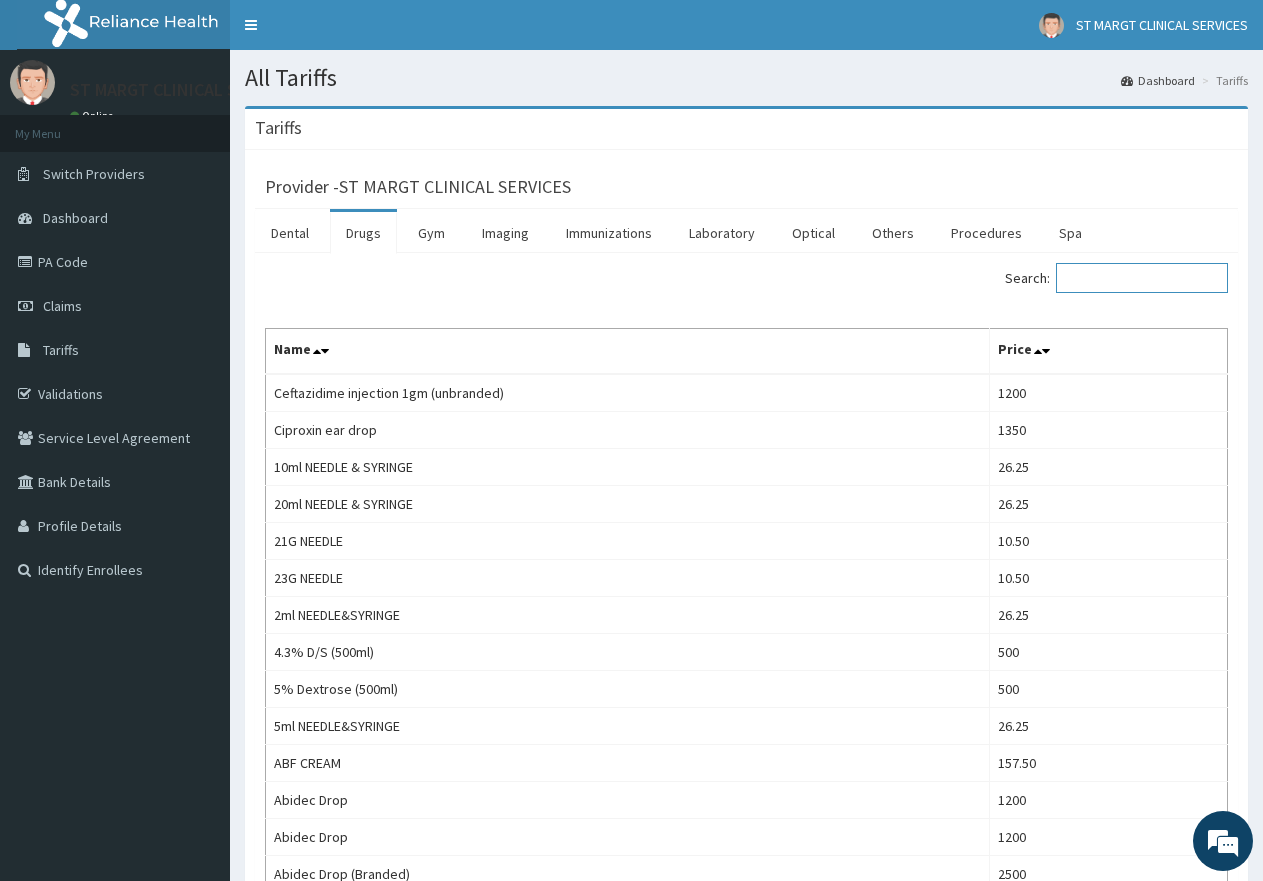 click on "Search:" at bounding box center (1142, 278) 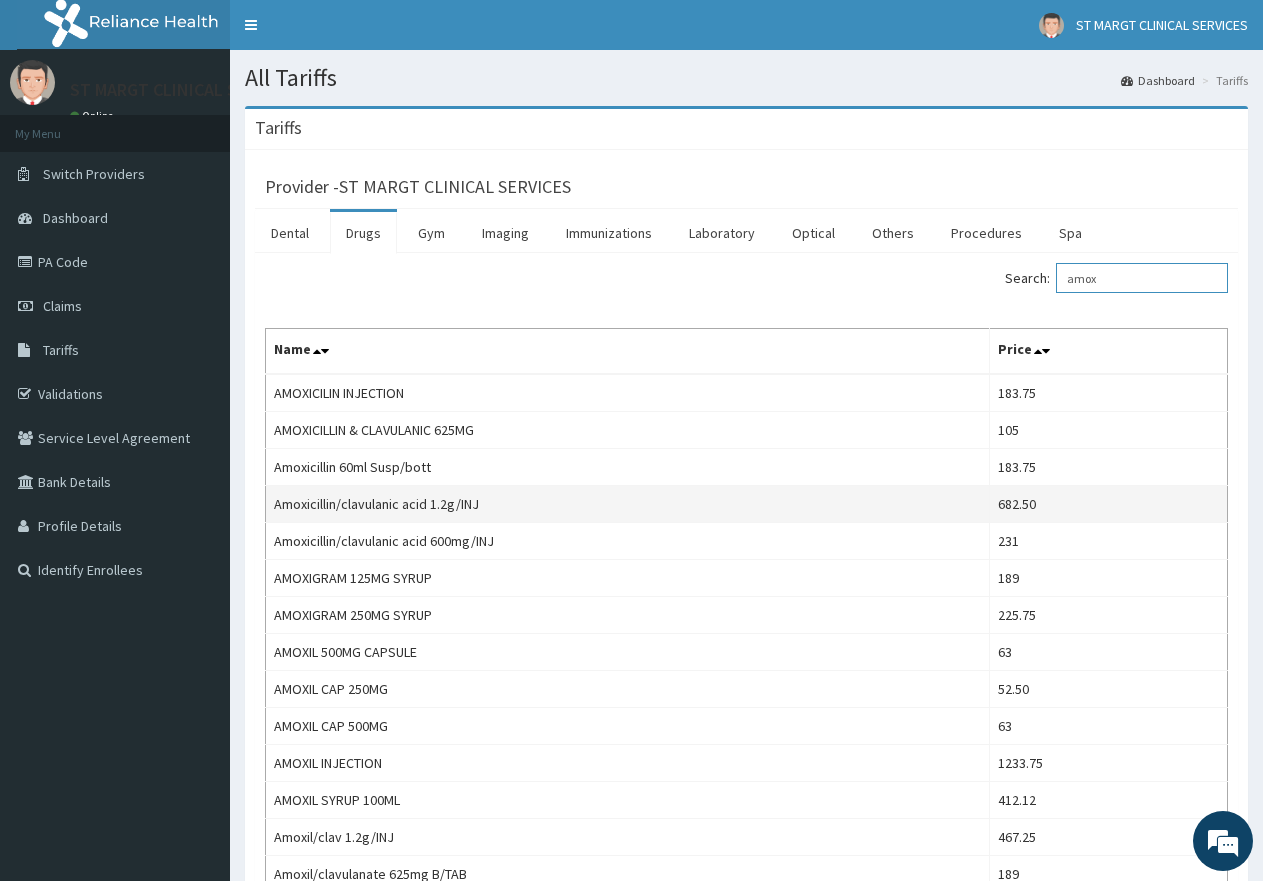 scroll, scrollTop: 0, scrollLeft: 0, axis: both 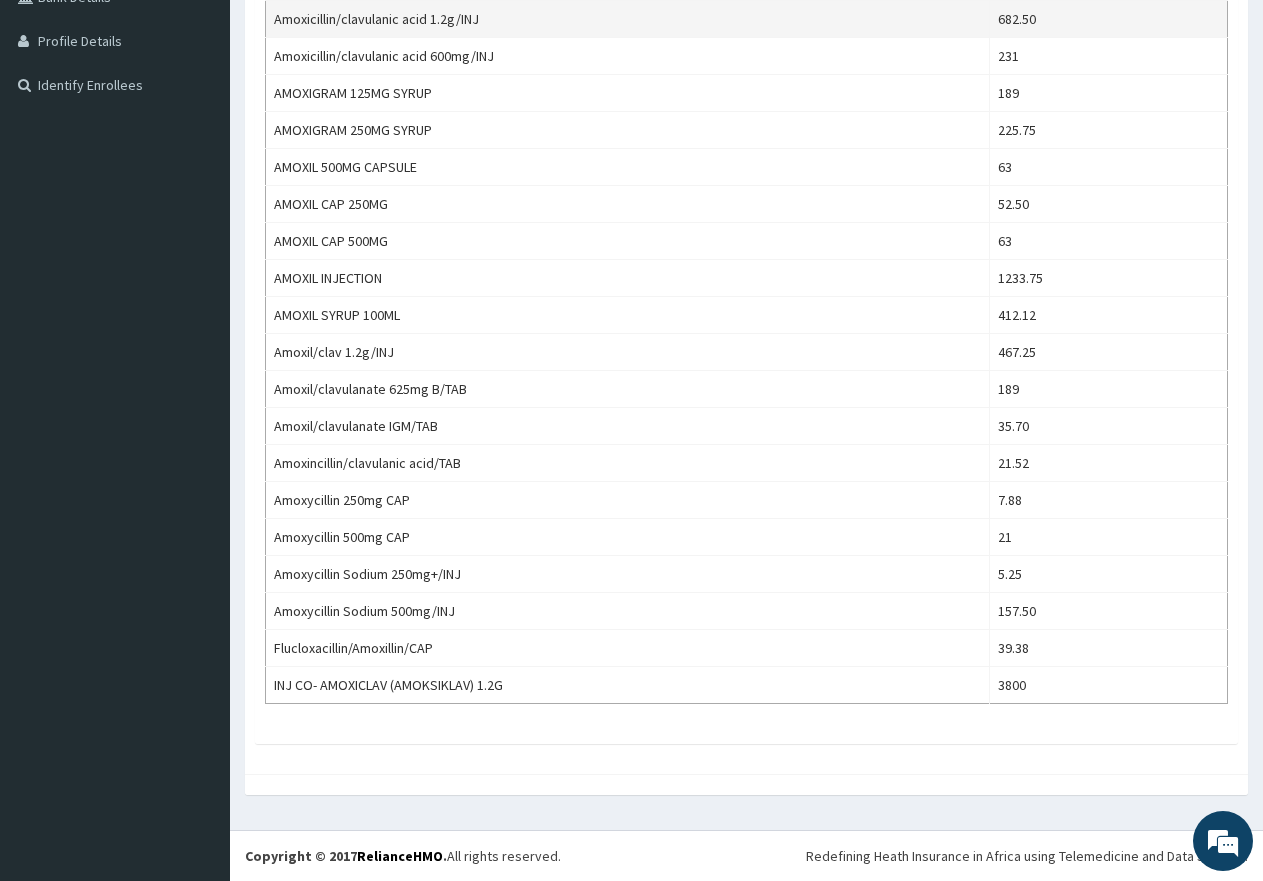 type on "amox" 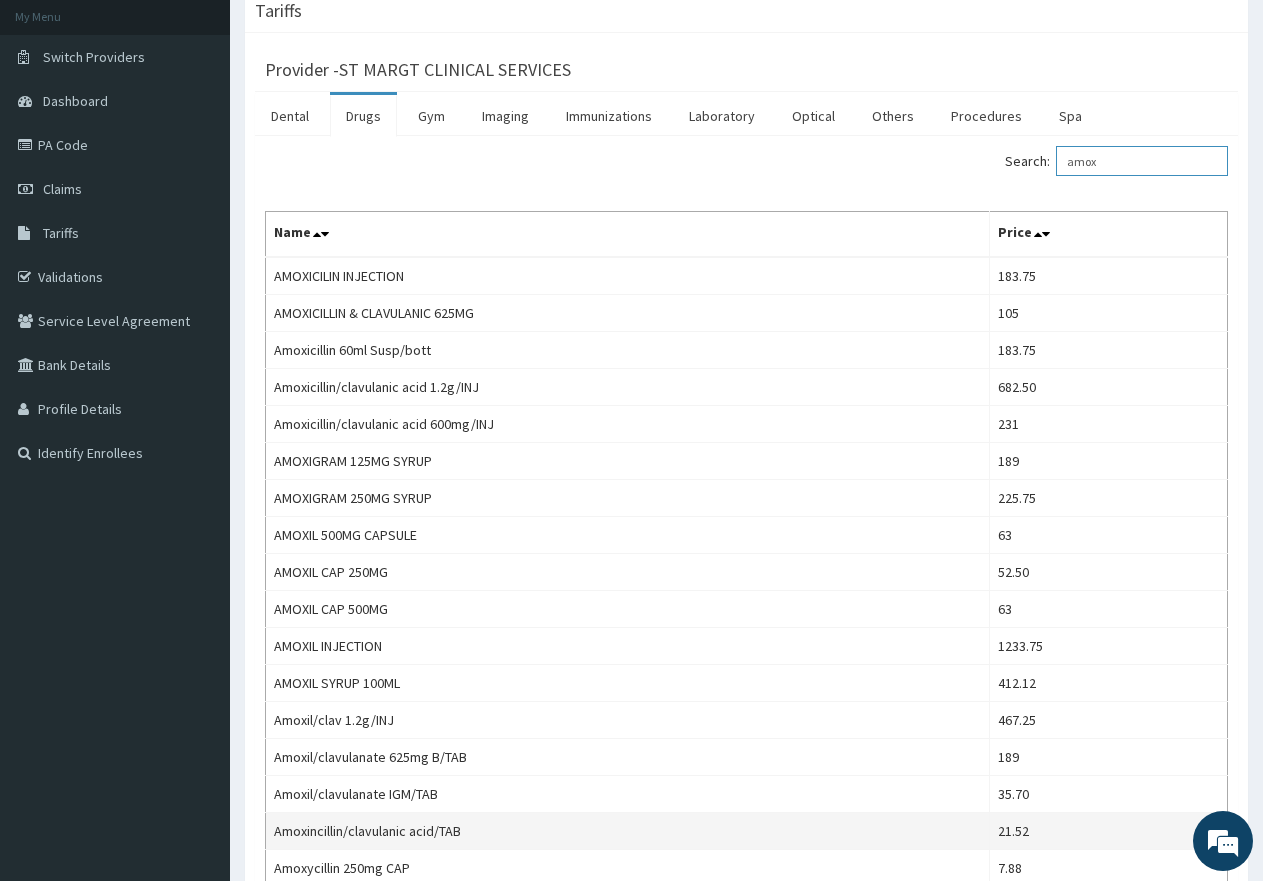 scroll, scrollTop: 0, scrollLeft: 0, axis: both 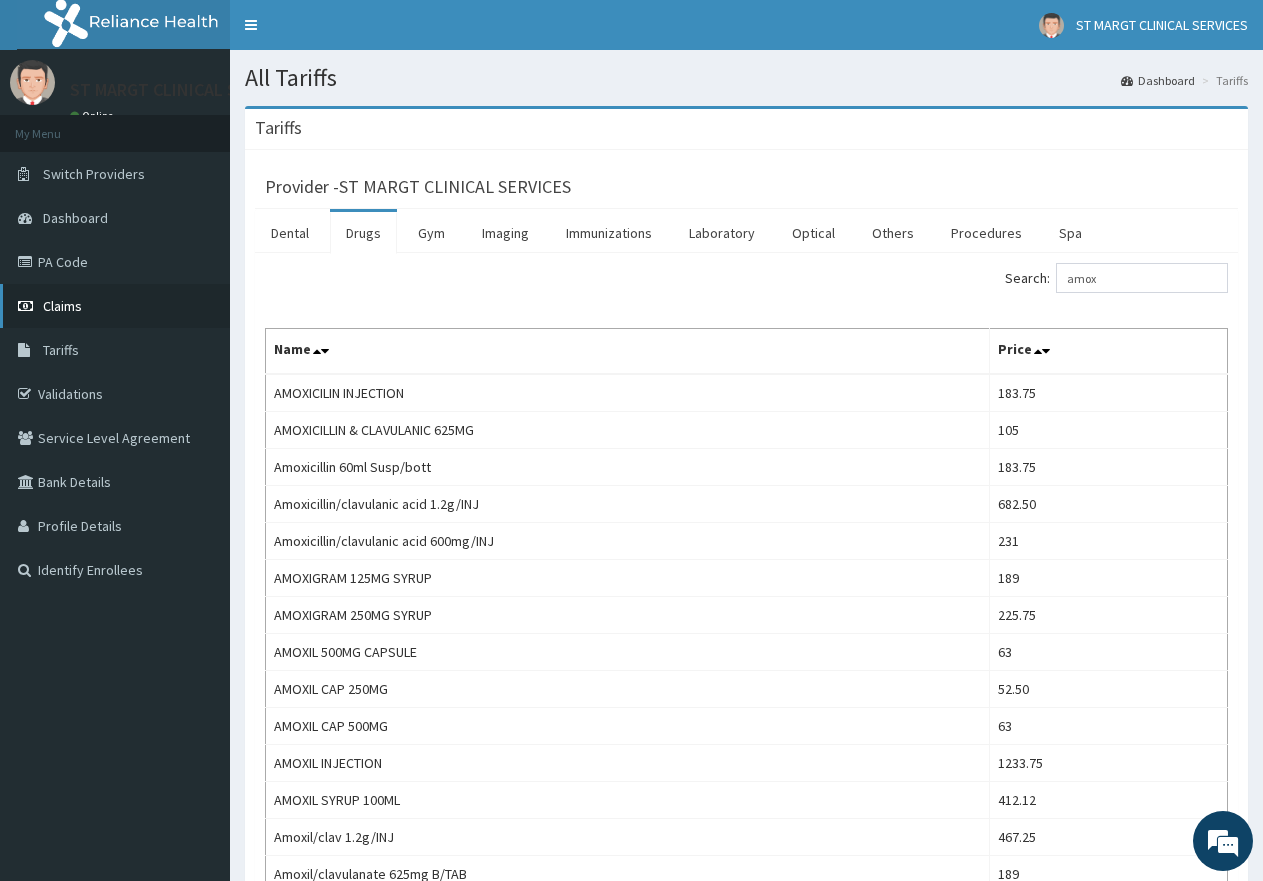 click on "Claims" at bounding box center [62, 306] 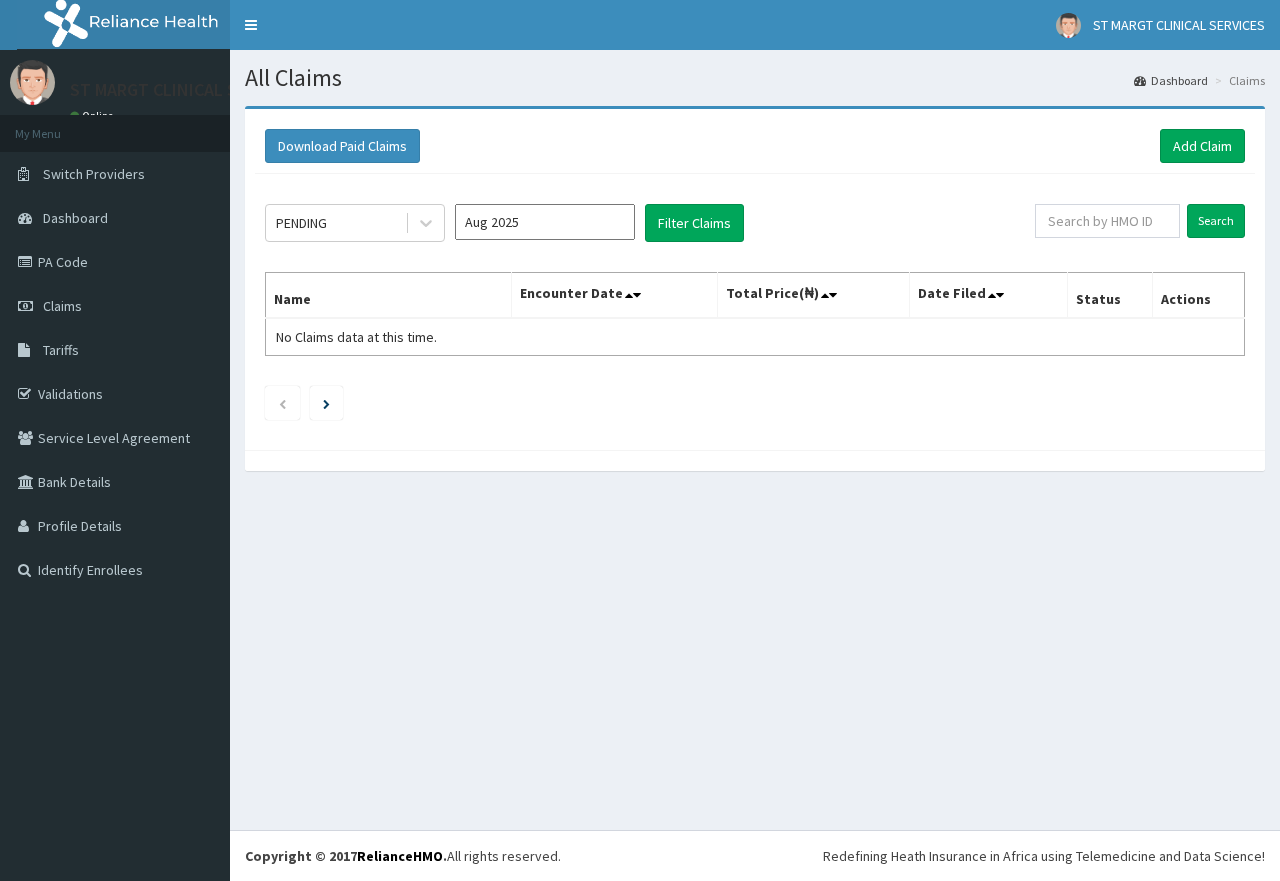 scroll, scrollTop: 0, scrollLeft: 0, axis: both 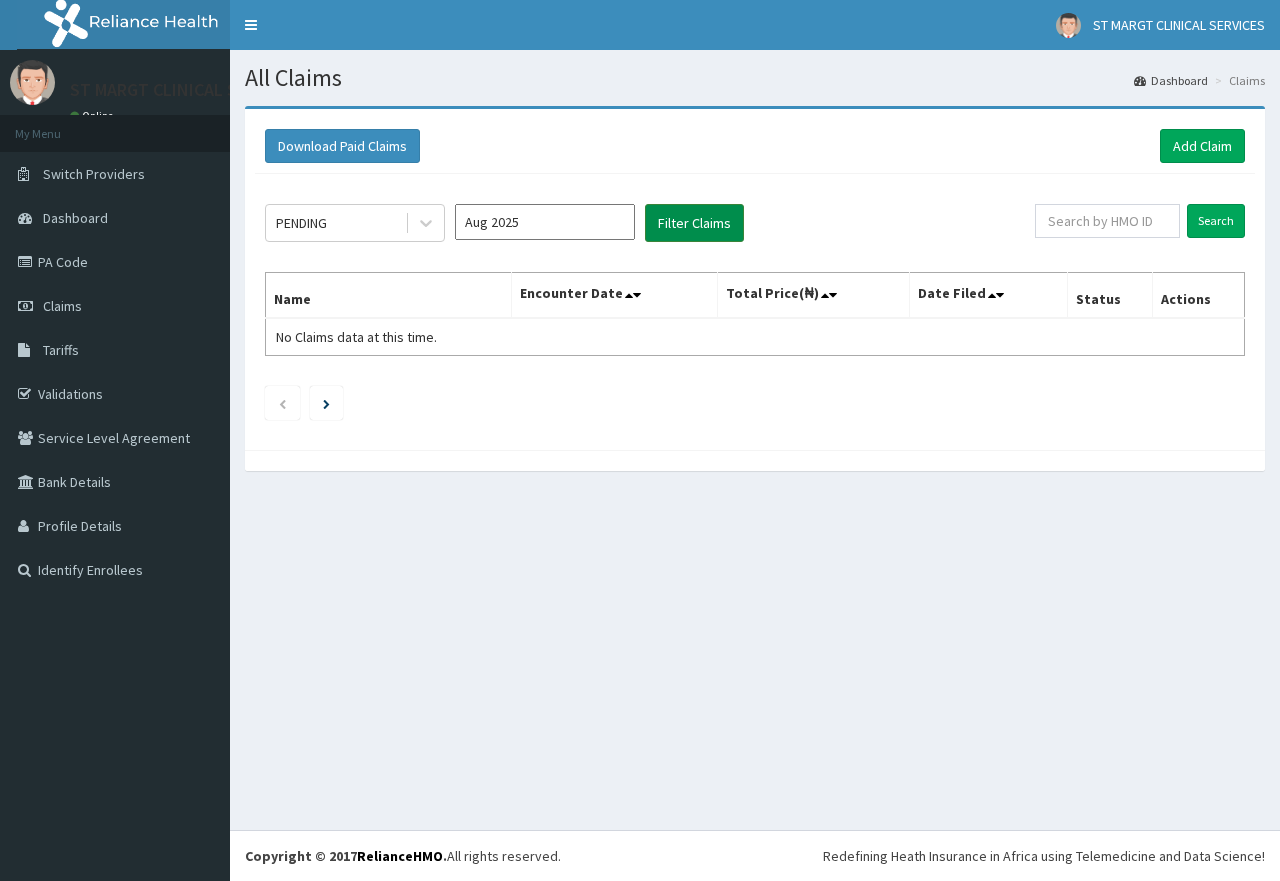 click on "Filter Claims" at bounding box center (694, 223) 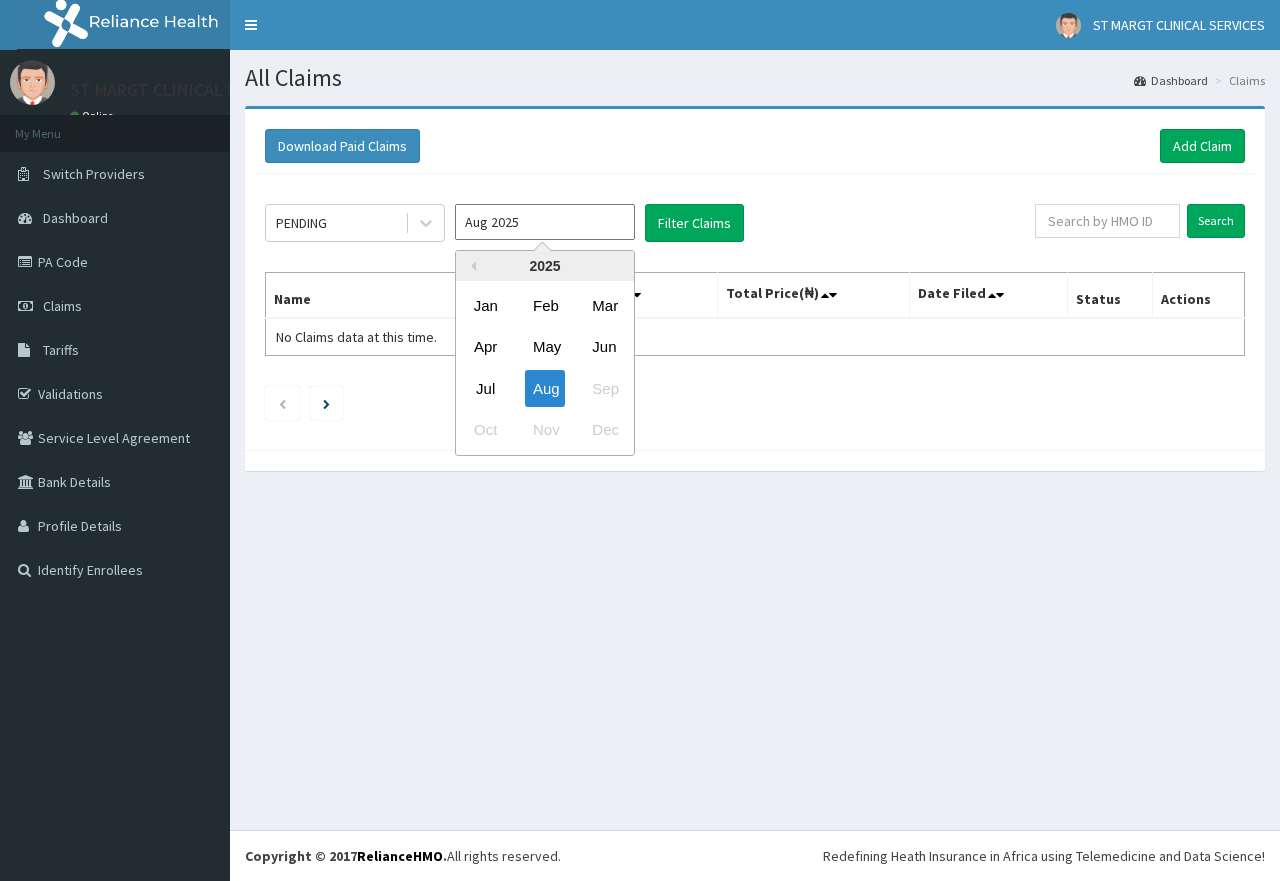 click on "Aug 2025" at bounding box center [545, 222] 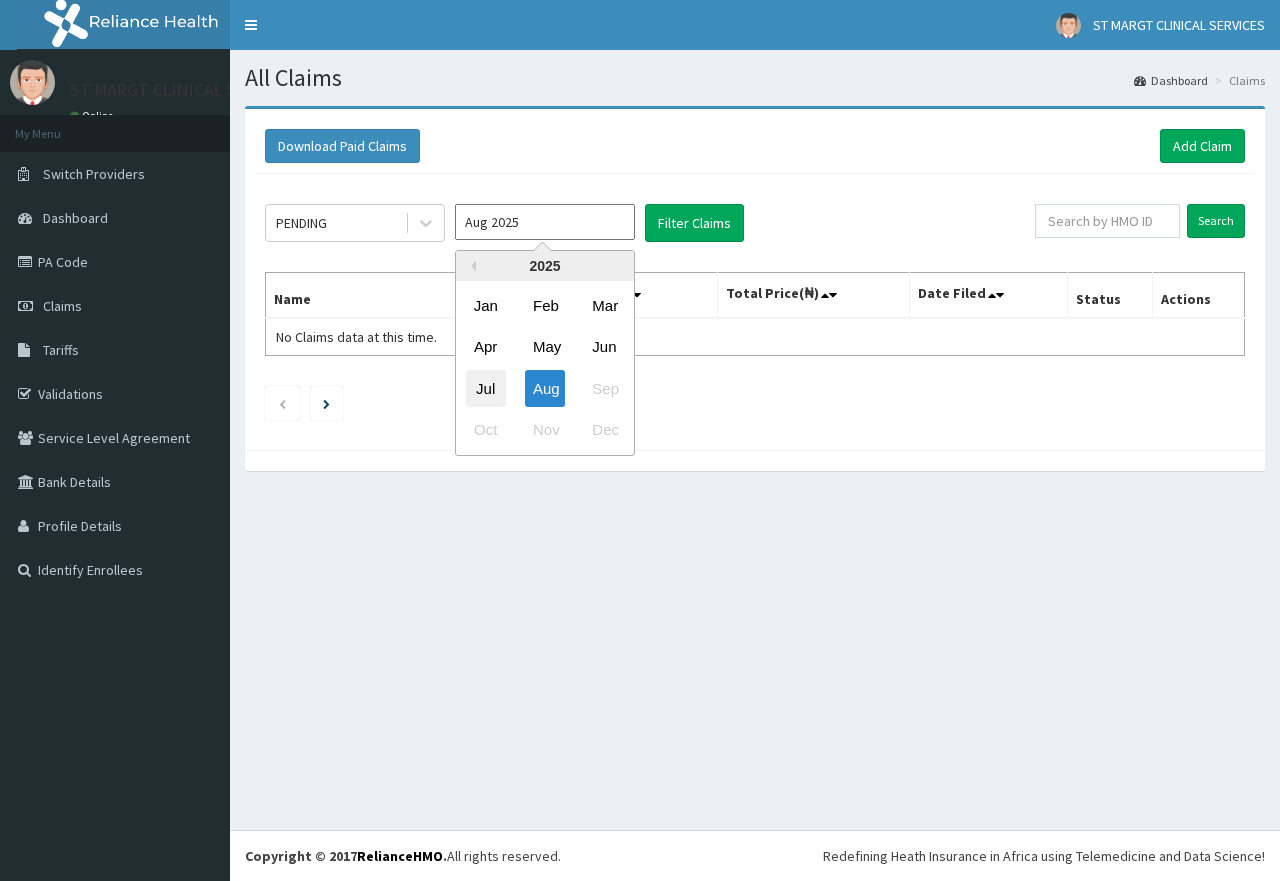 click on "Jul" at bounding box center [486, 388] 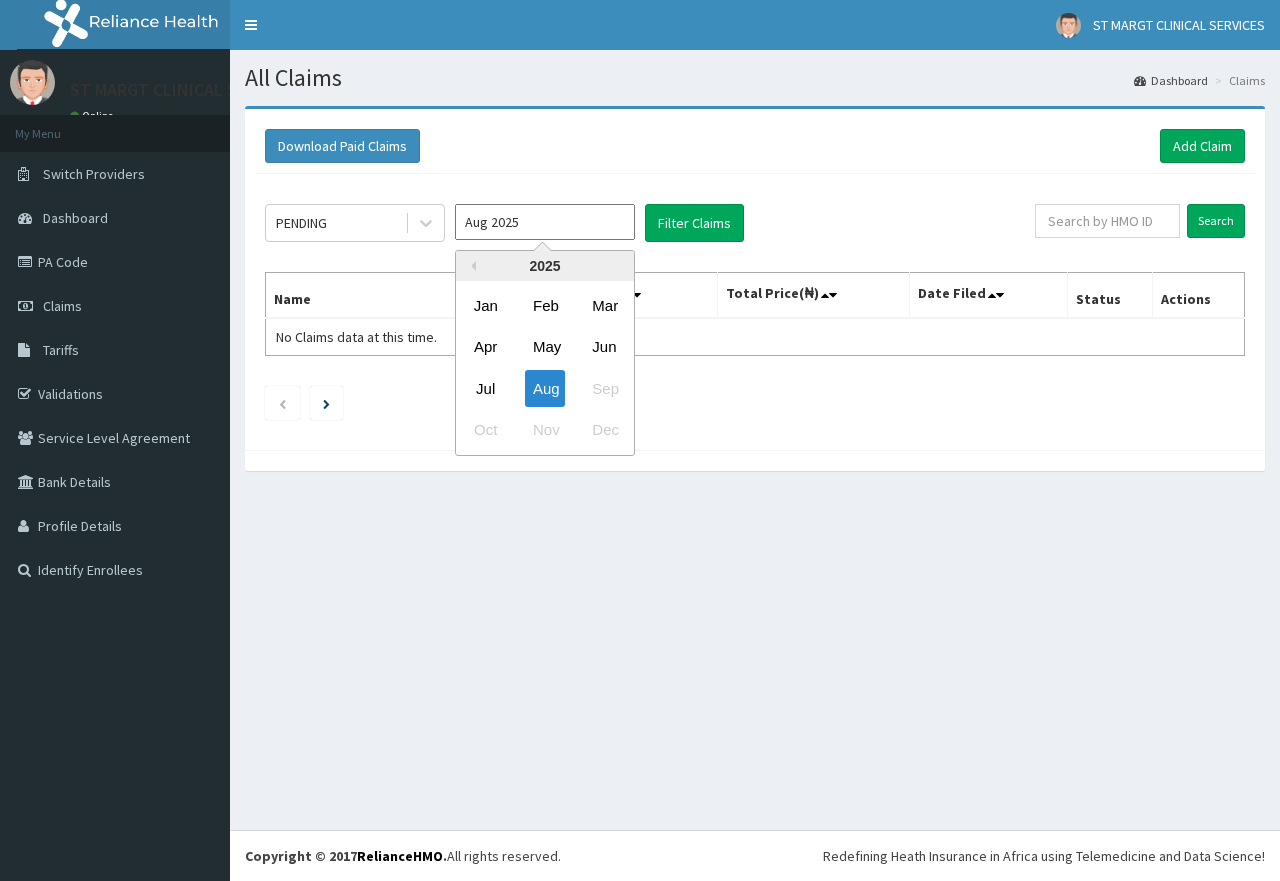 type on "Jul 2025" 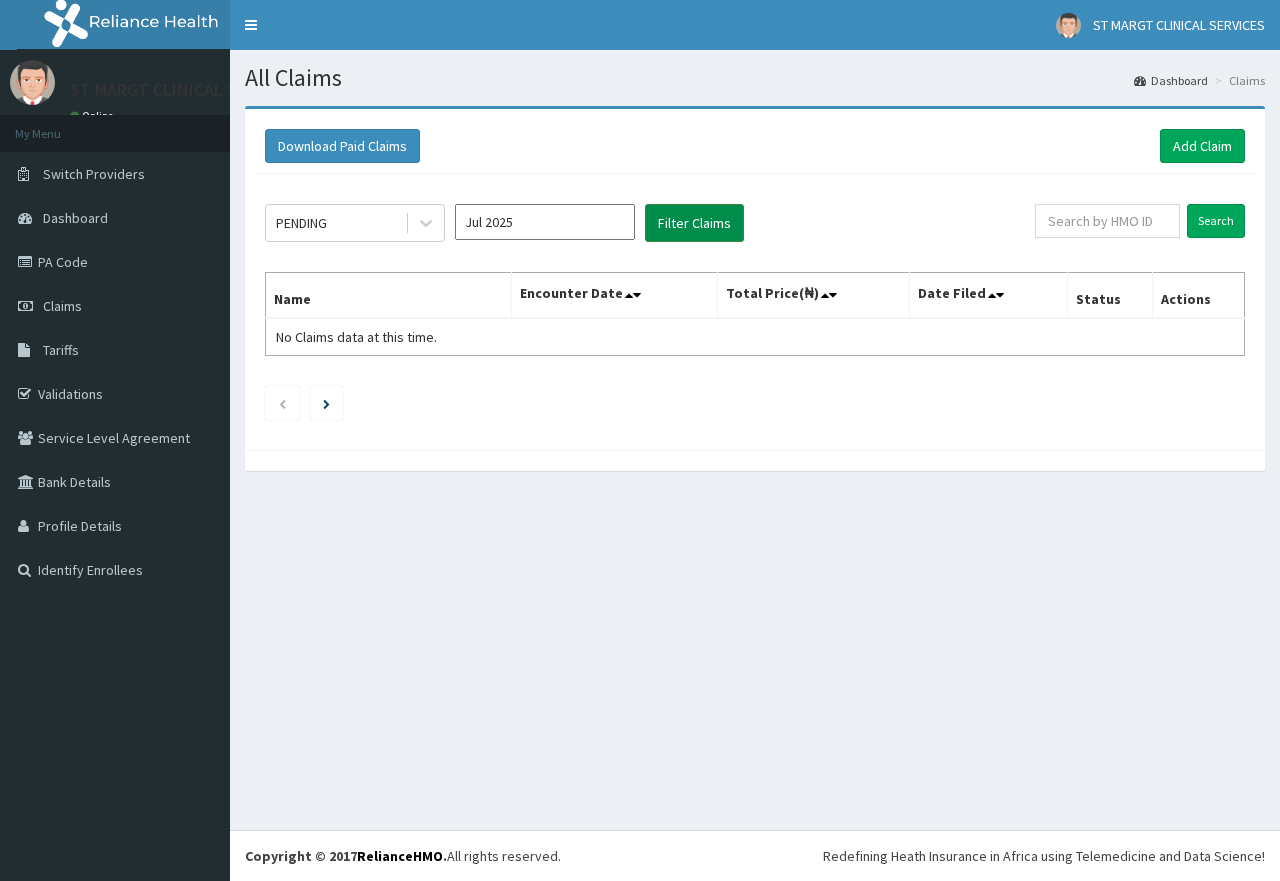 click on "Filter Claims" at bounding box center [694, 223] 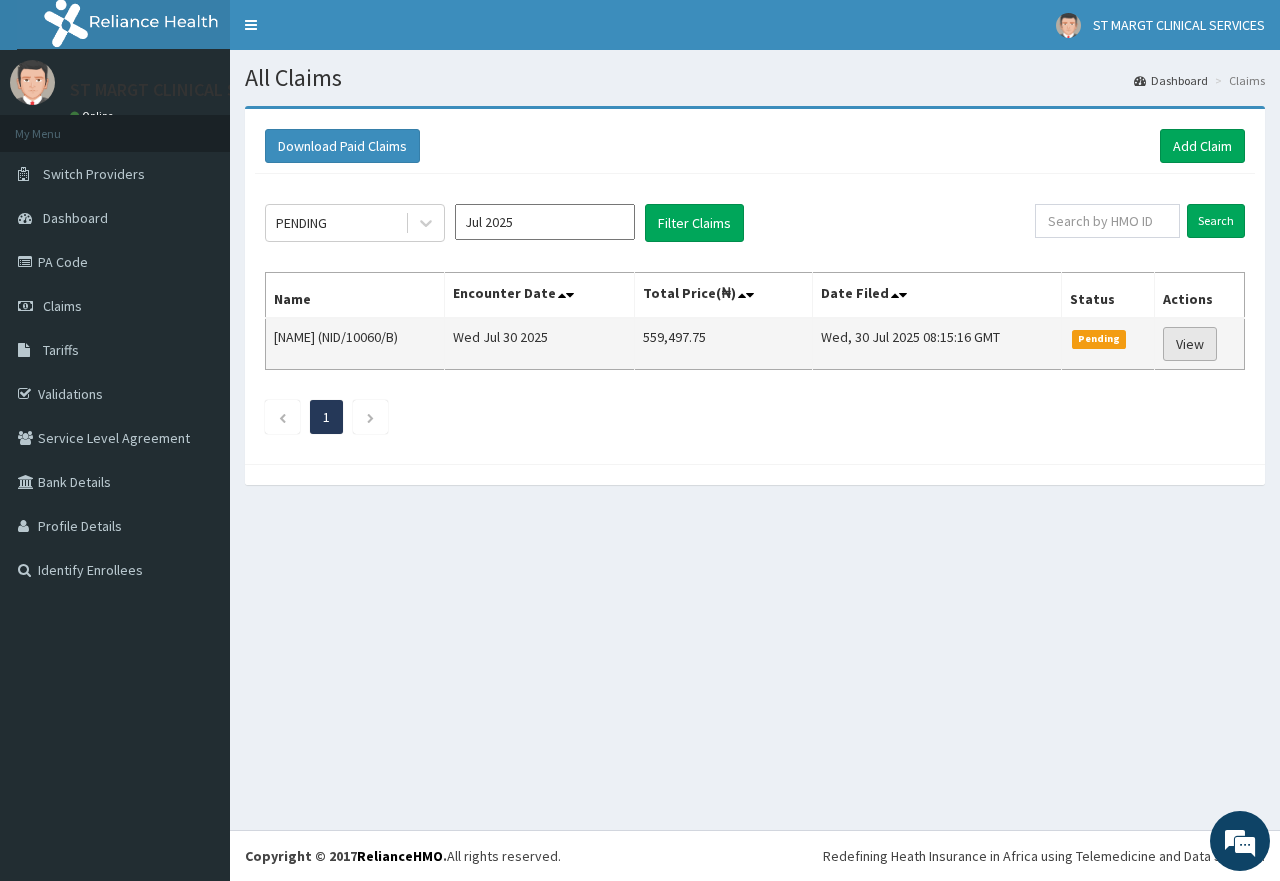 click on "View" at bounding box center (1190, 344) 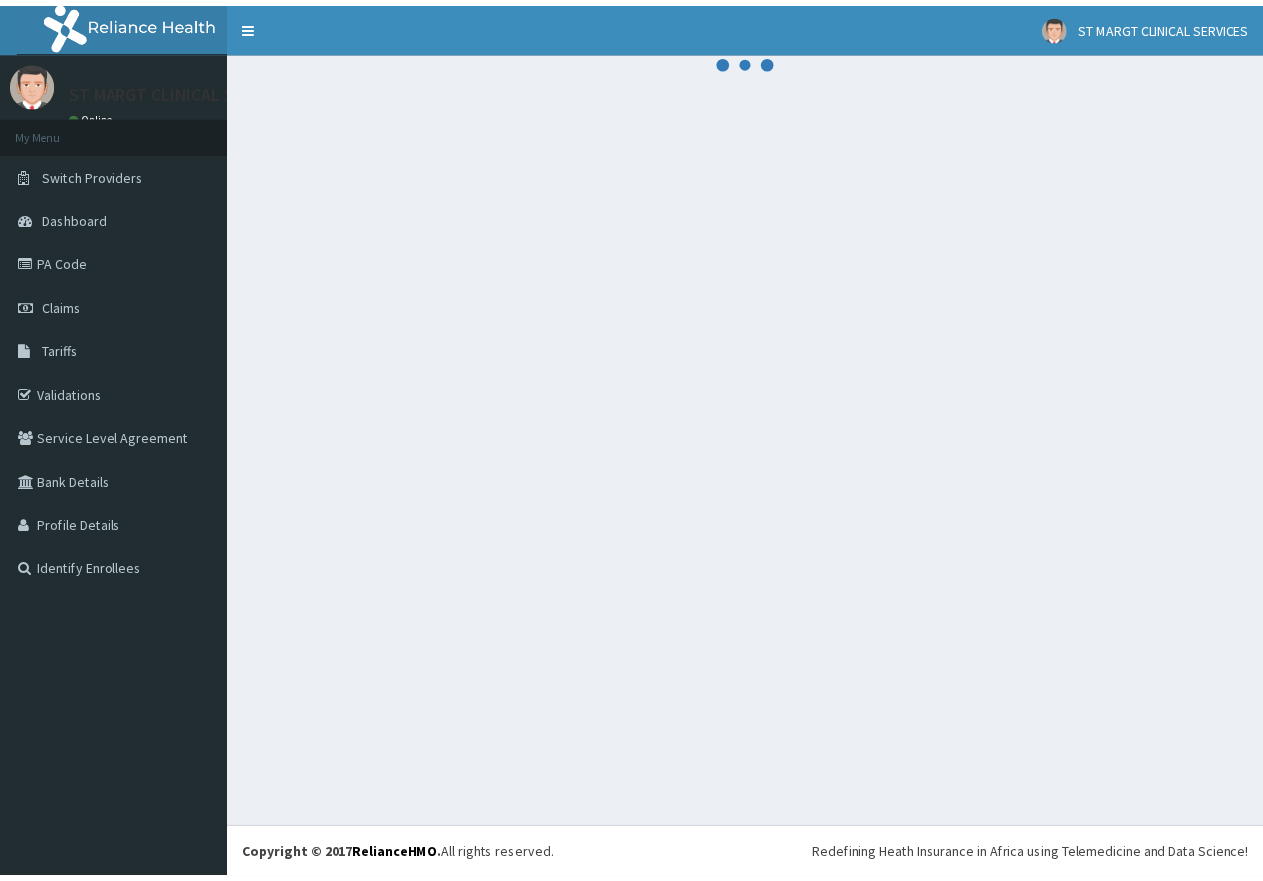 scroll, scrollTop: 0, scrollLeft: 0, axis: both 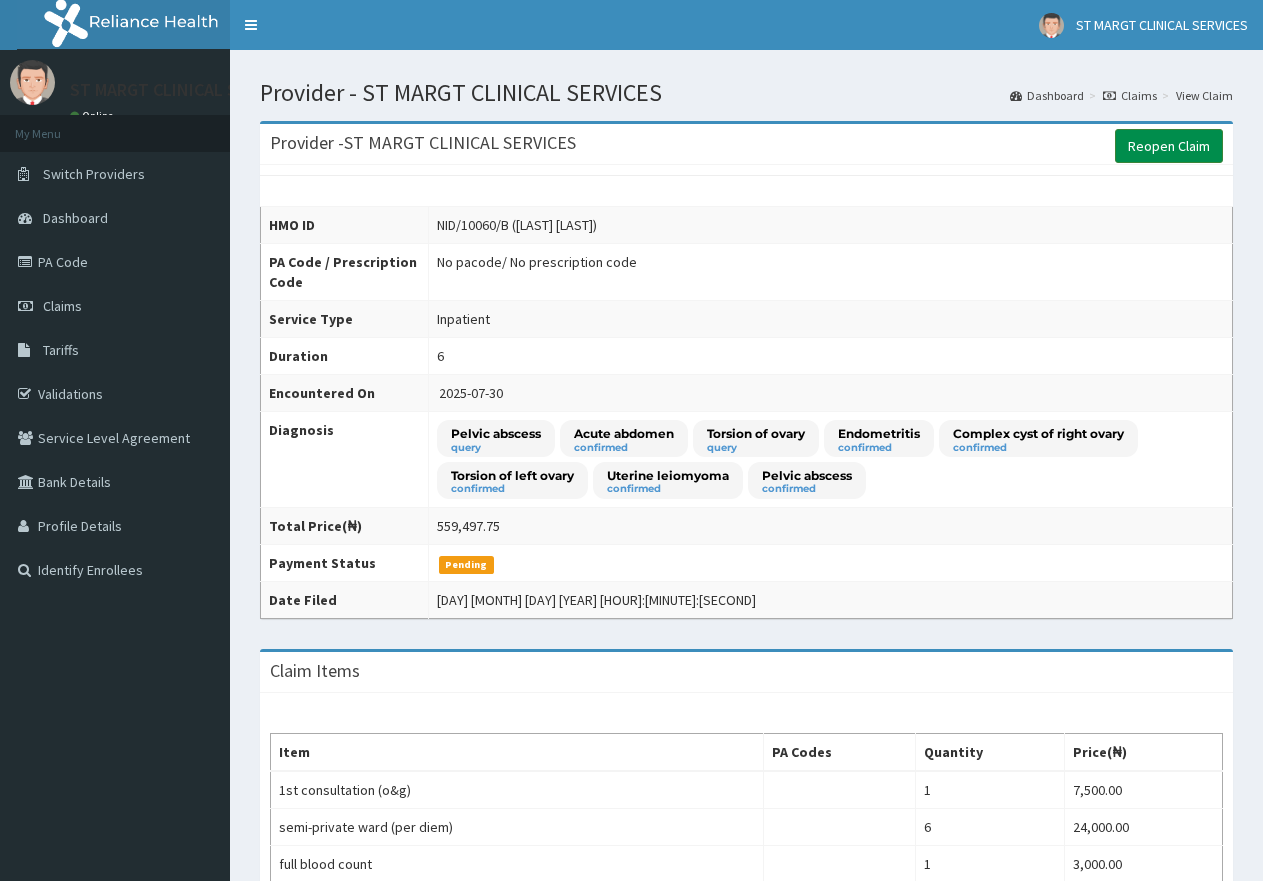 click on "Reopen Claim" at bounding box center [1169, 146] 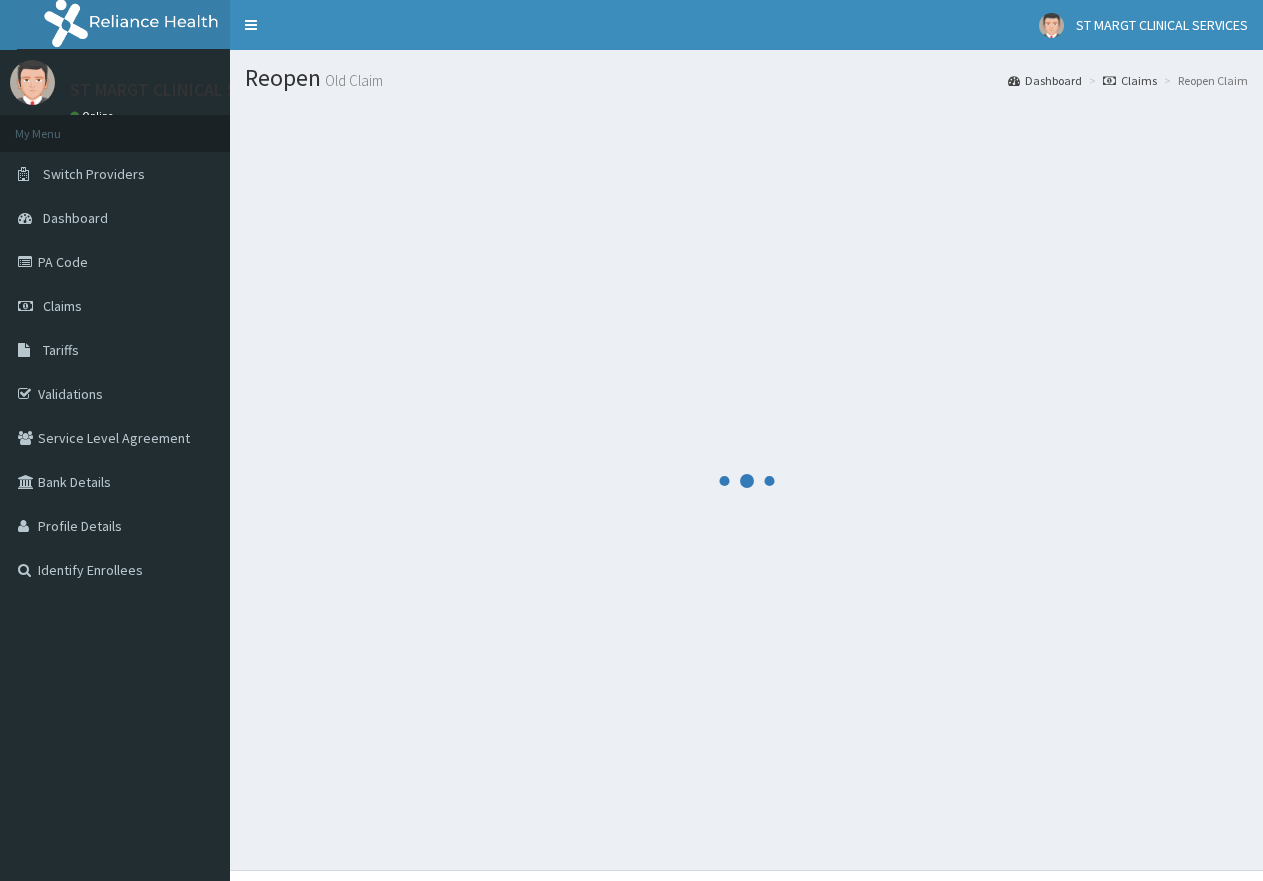 scroll, scrollTop: 0, scrollLeft: 0, axis: both 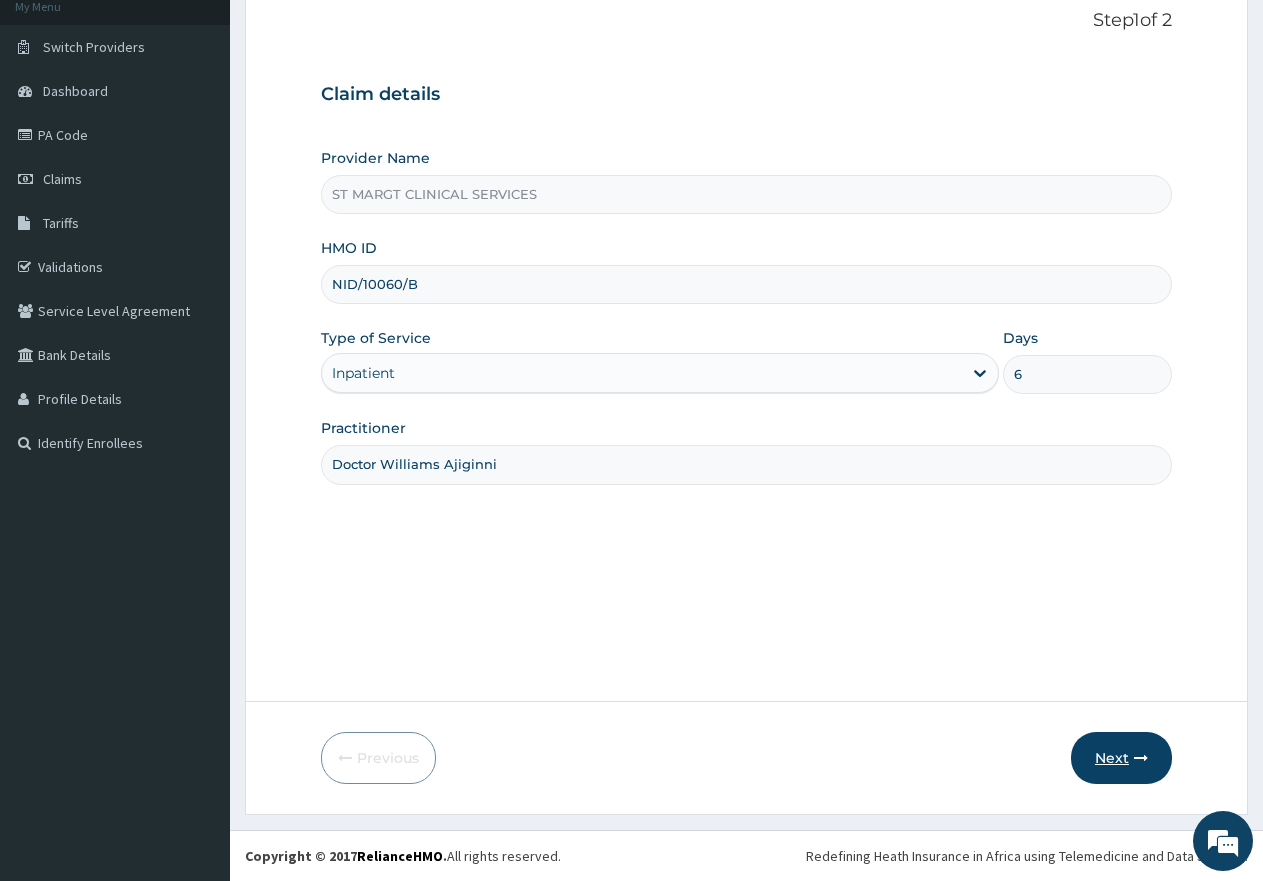 click on "Next" at bounding box center (1121, 758) 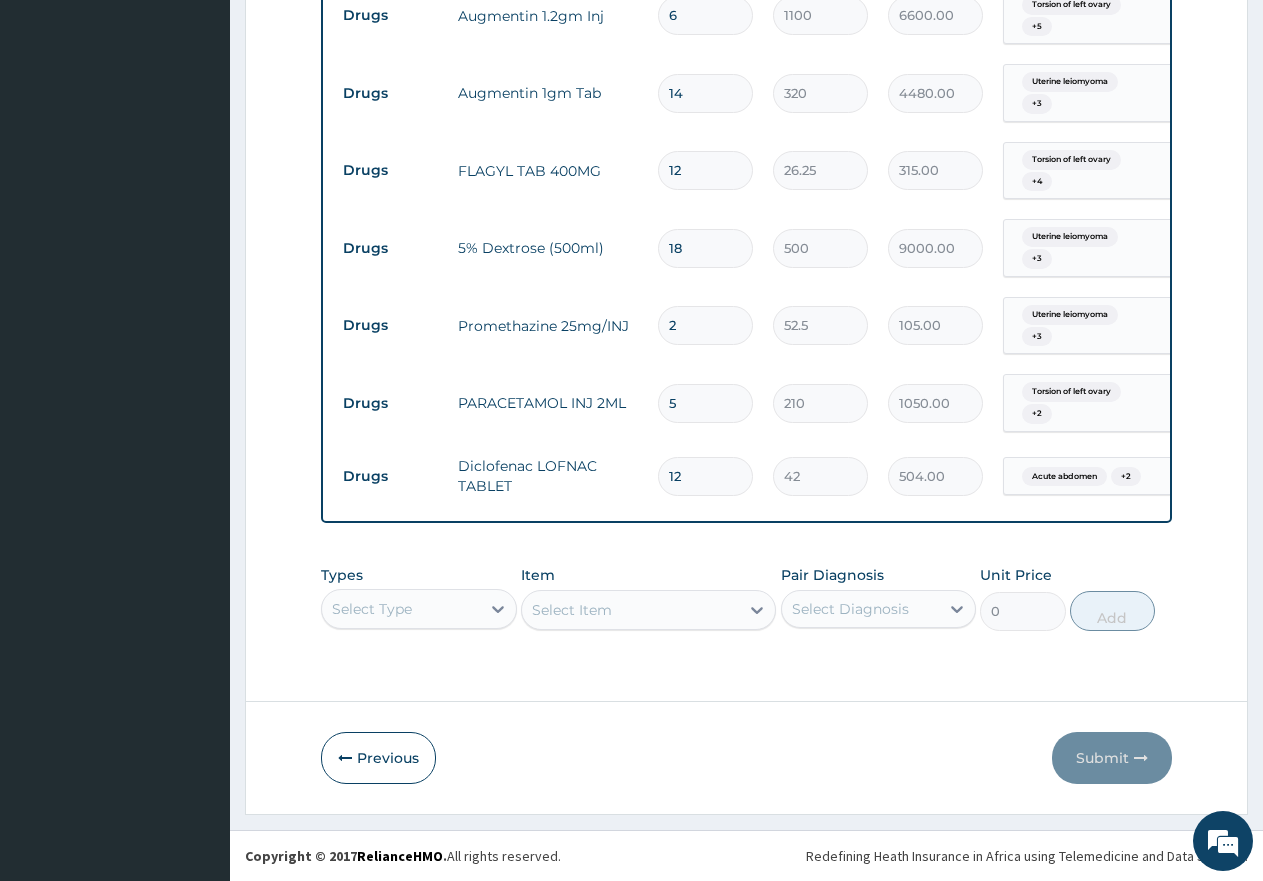 scroll, scrollTop: 1929, scrollLeft: 0, axis: vertical 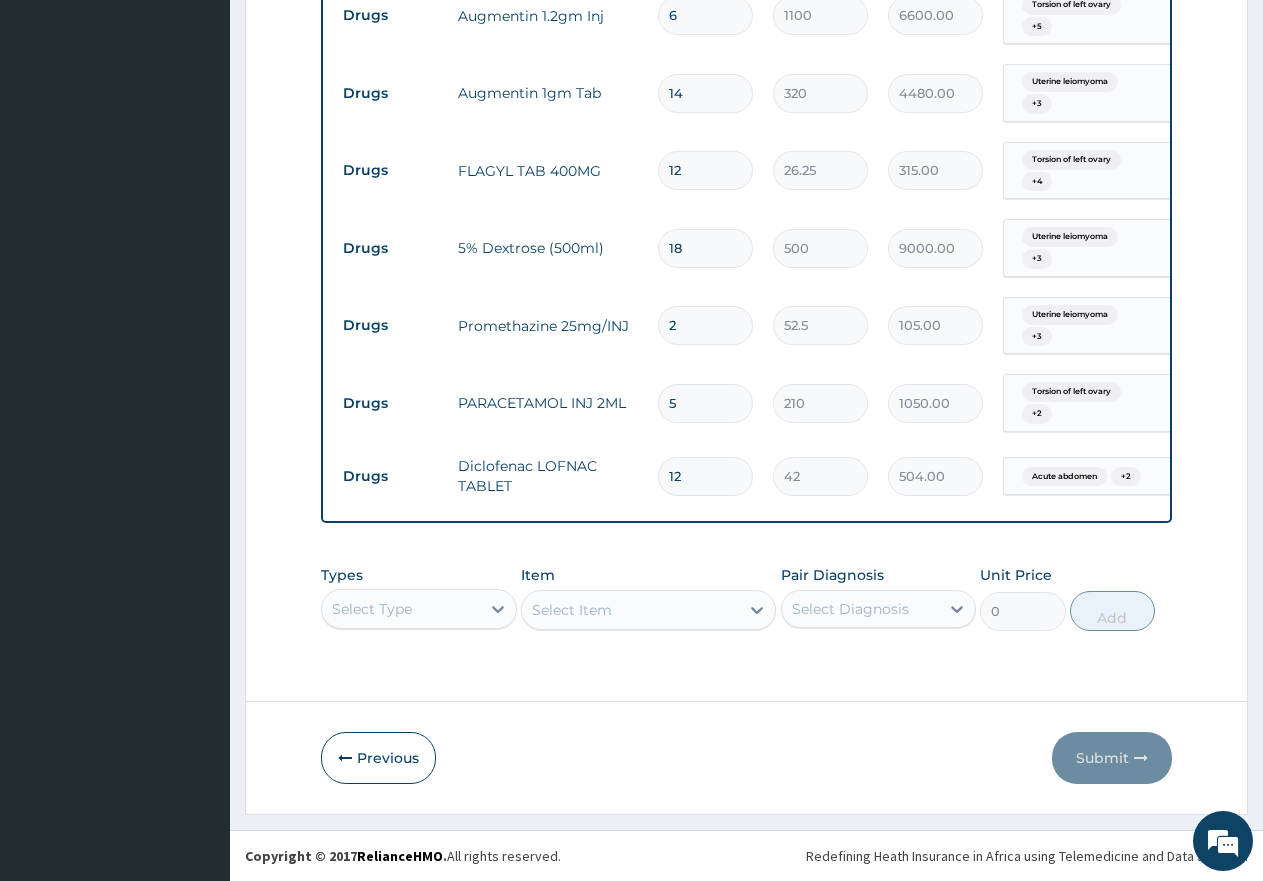 click on "Select Type" at bounding box center (401, 609) 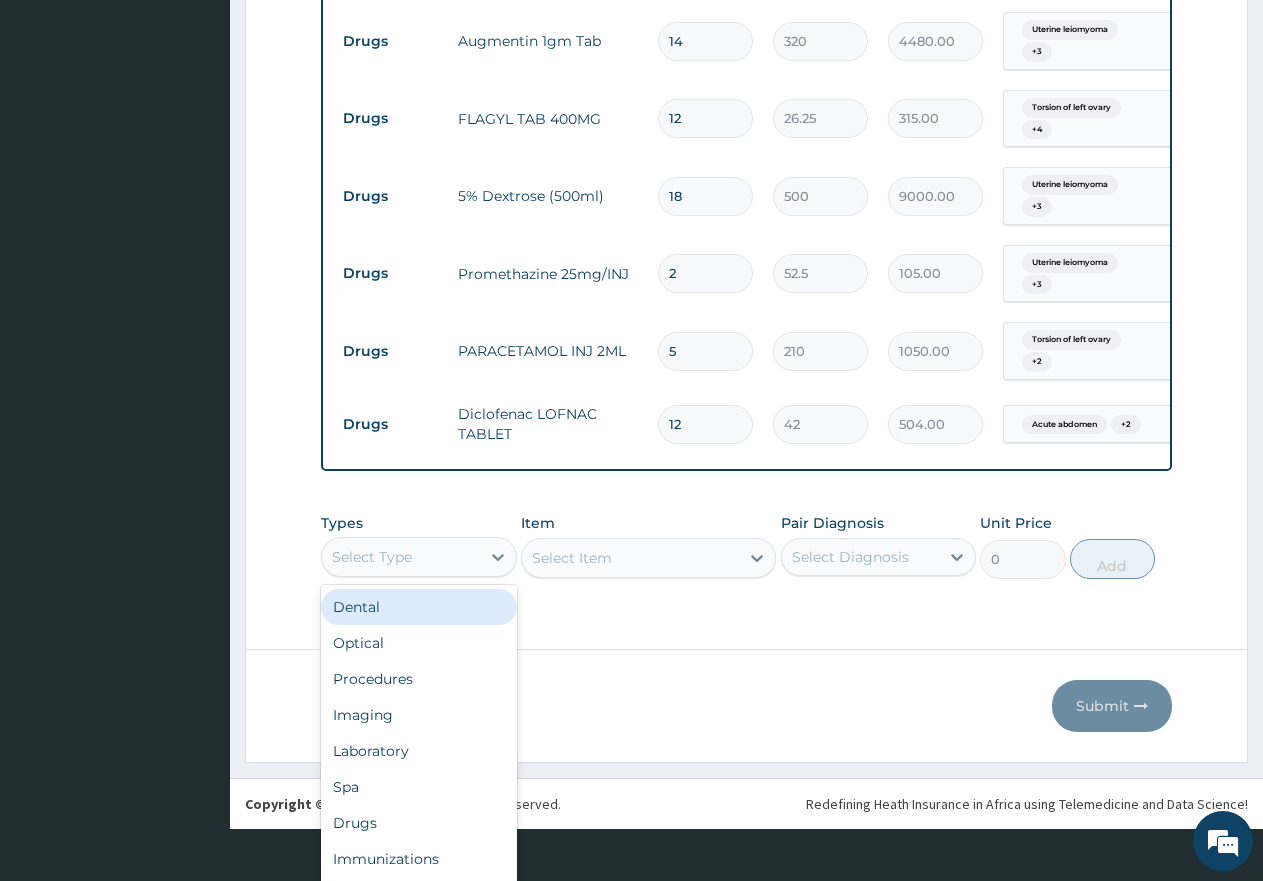 scroll, scrollTop: 56, scrollLeft: 0, axis: vertical 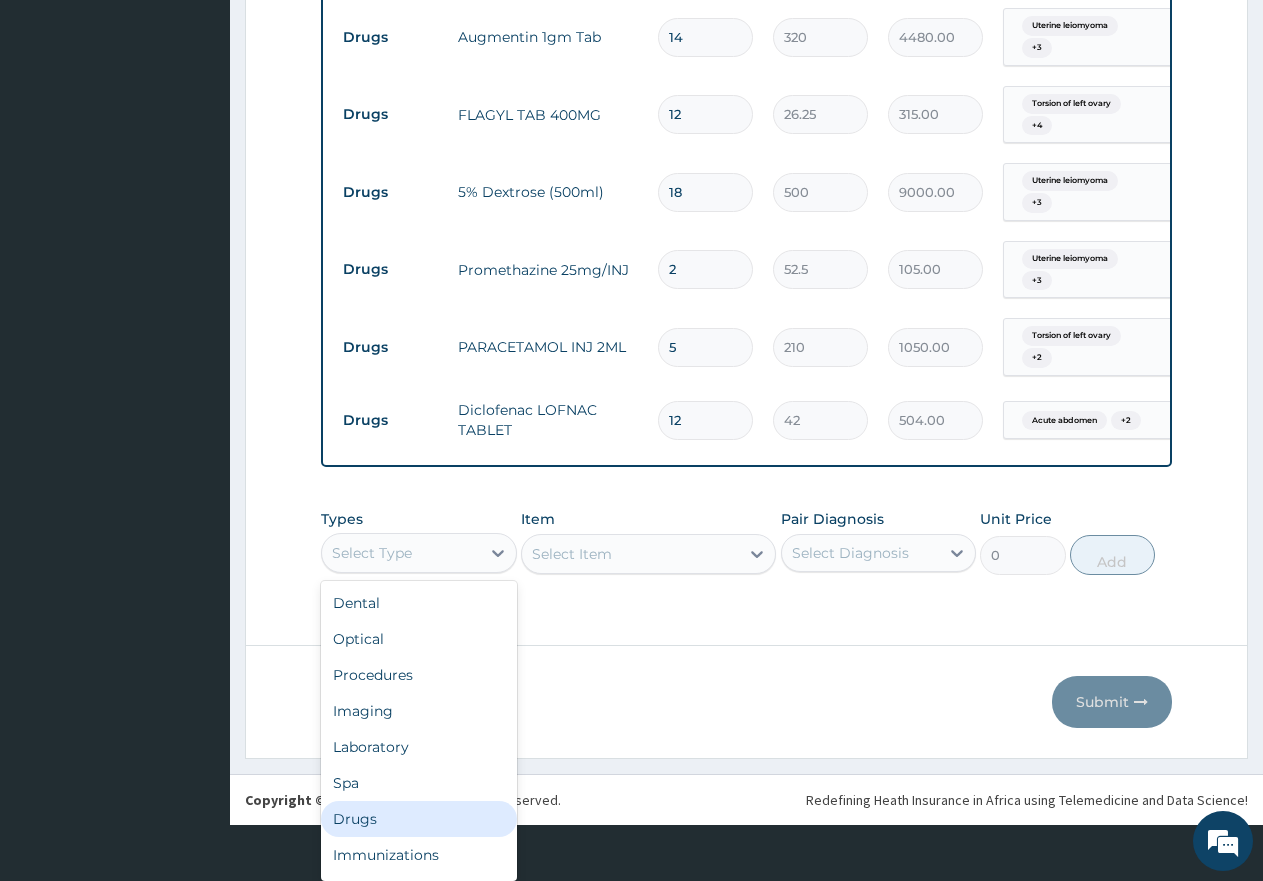 drag, startPoint x: 359, startPoint y: 822, endPoint x: 406, endPoint y: 741, distance: 93.64828 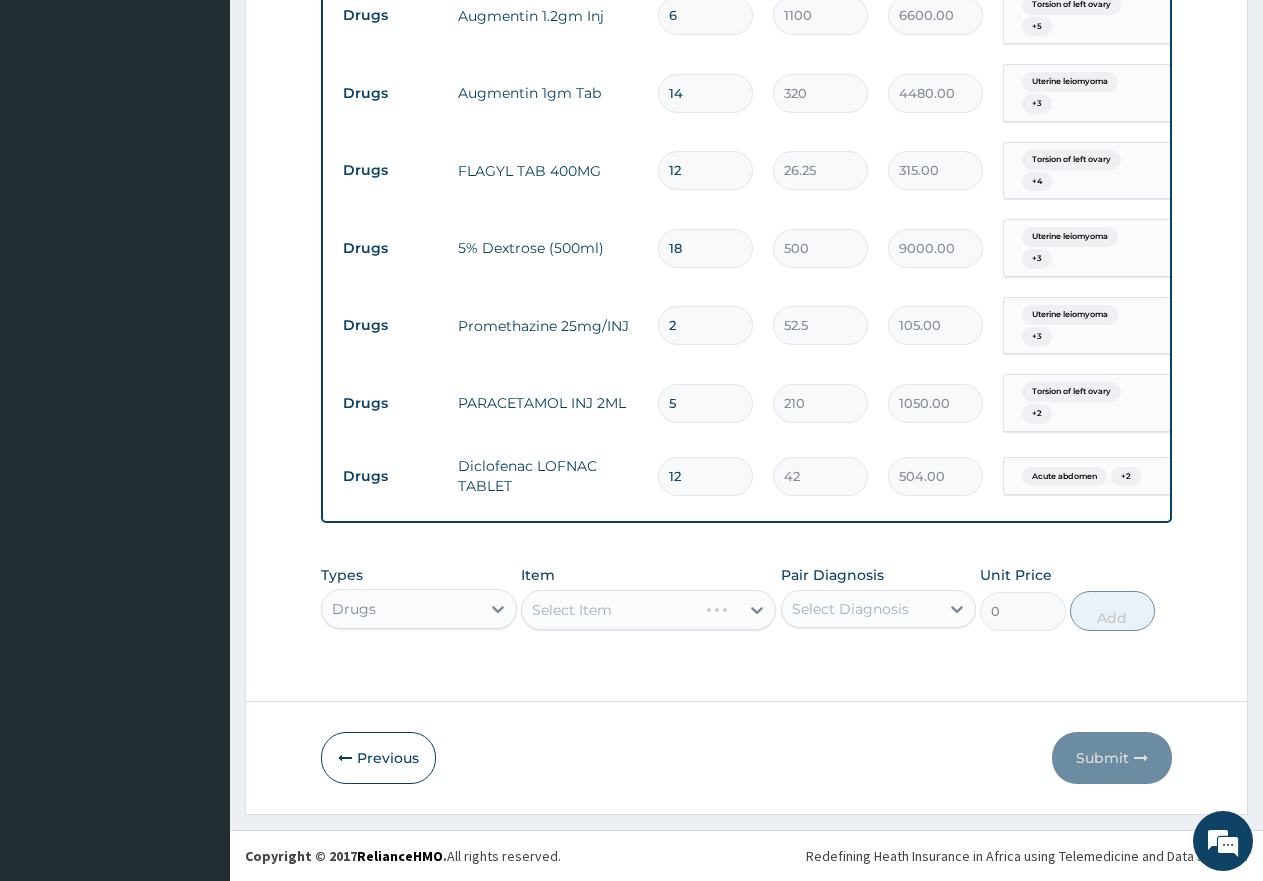 scroll, scrollTop: 0, scrollLeft: 0, axis: both 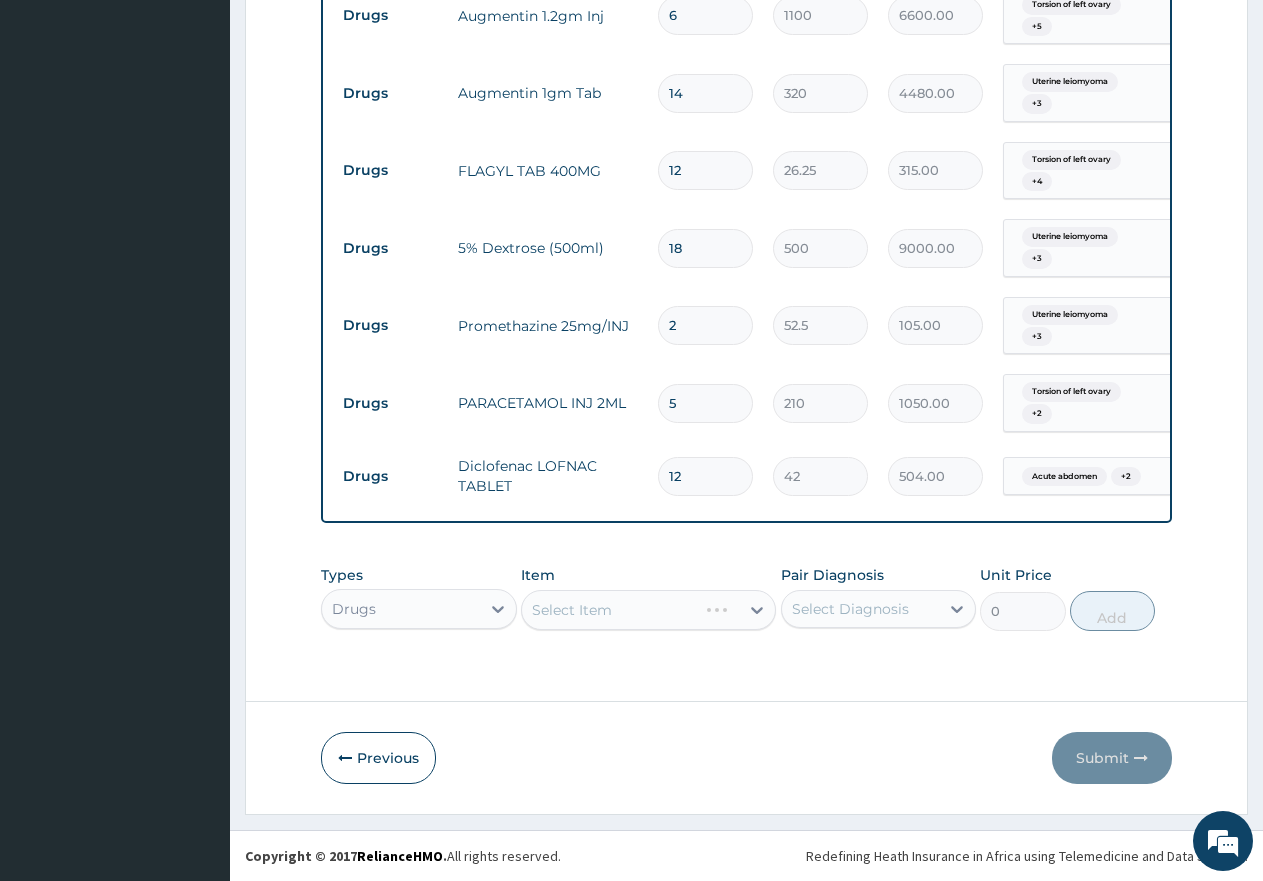 click on "Select Item" at bounding box center (648, 610) 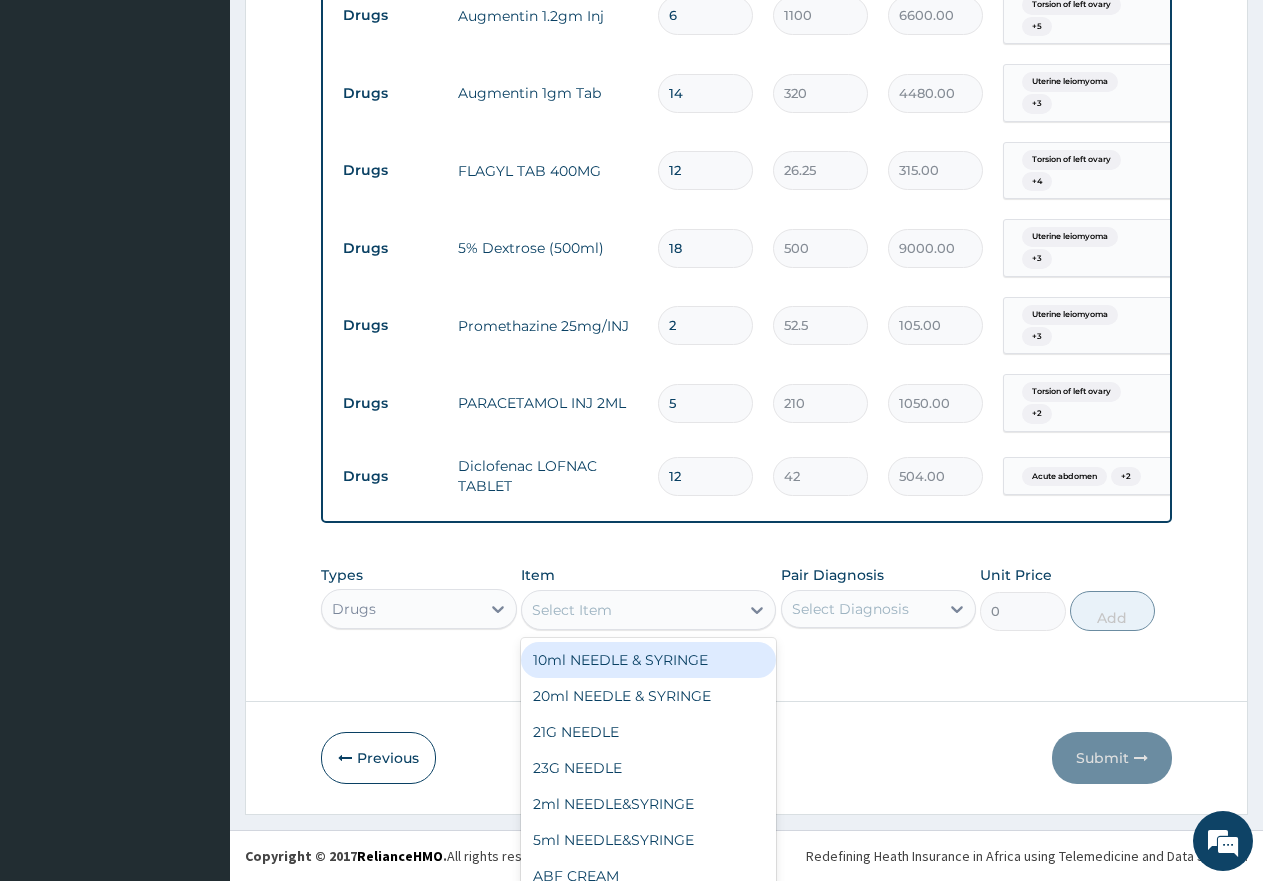 scroll, scrollTop: 57, scrollLeft: 0, axis: vertical 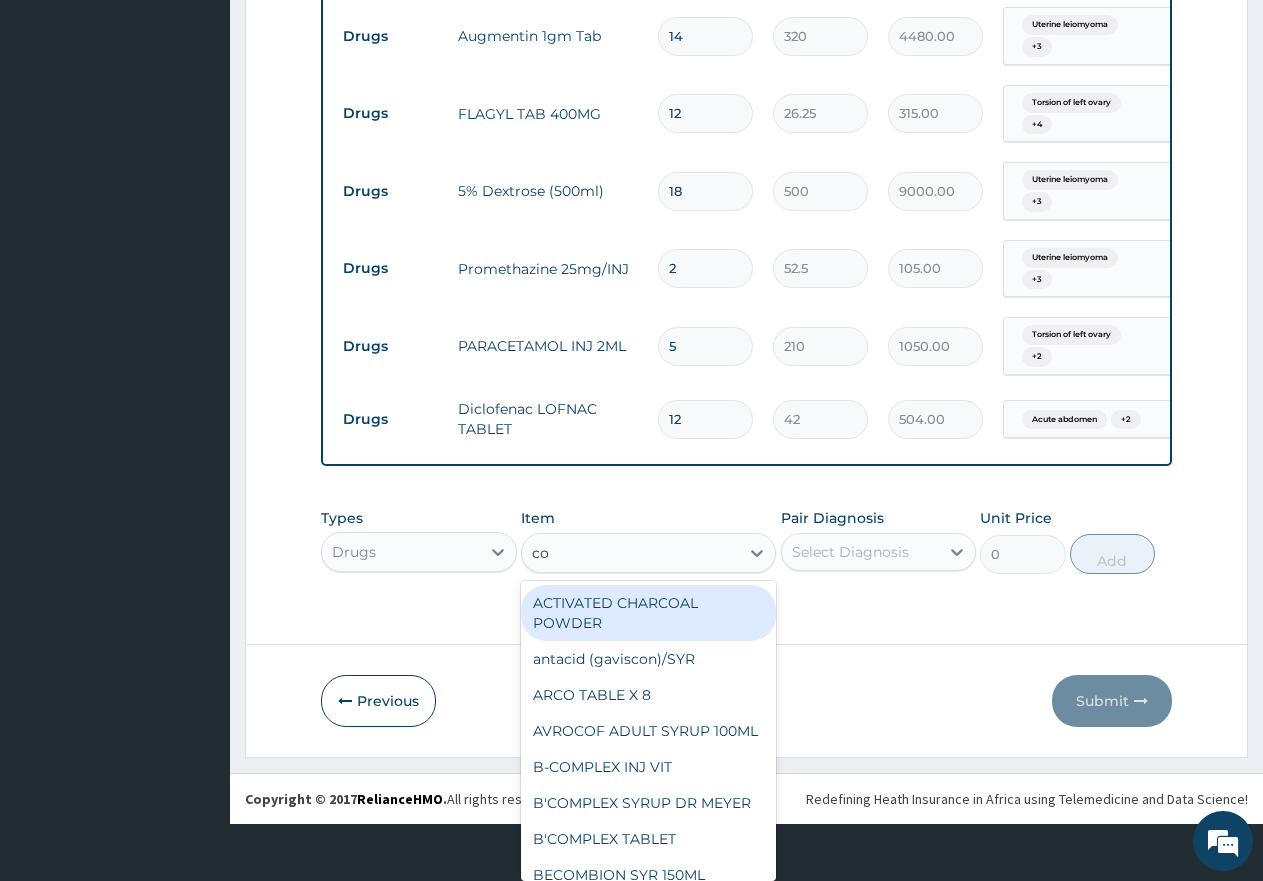 type on "c" 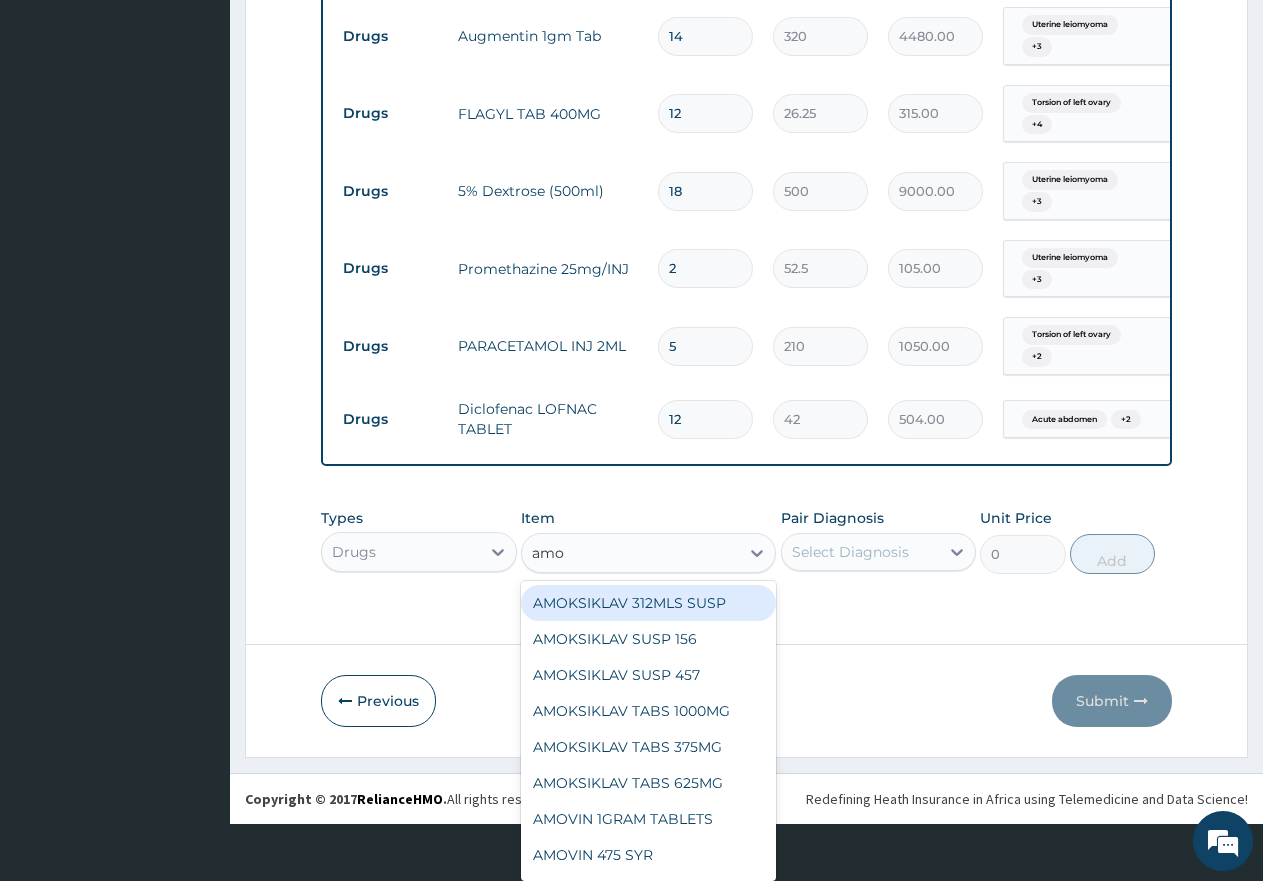 type on "amox" 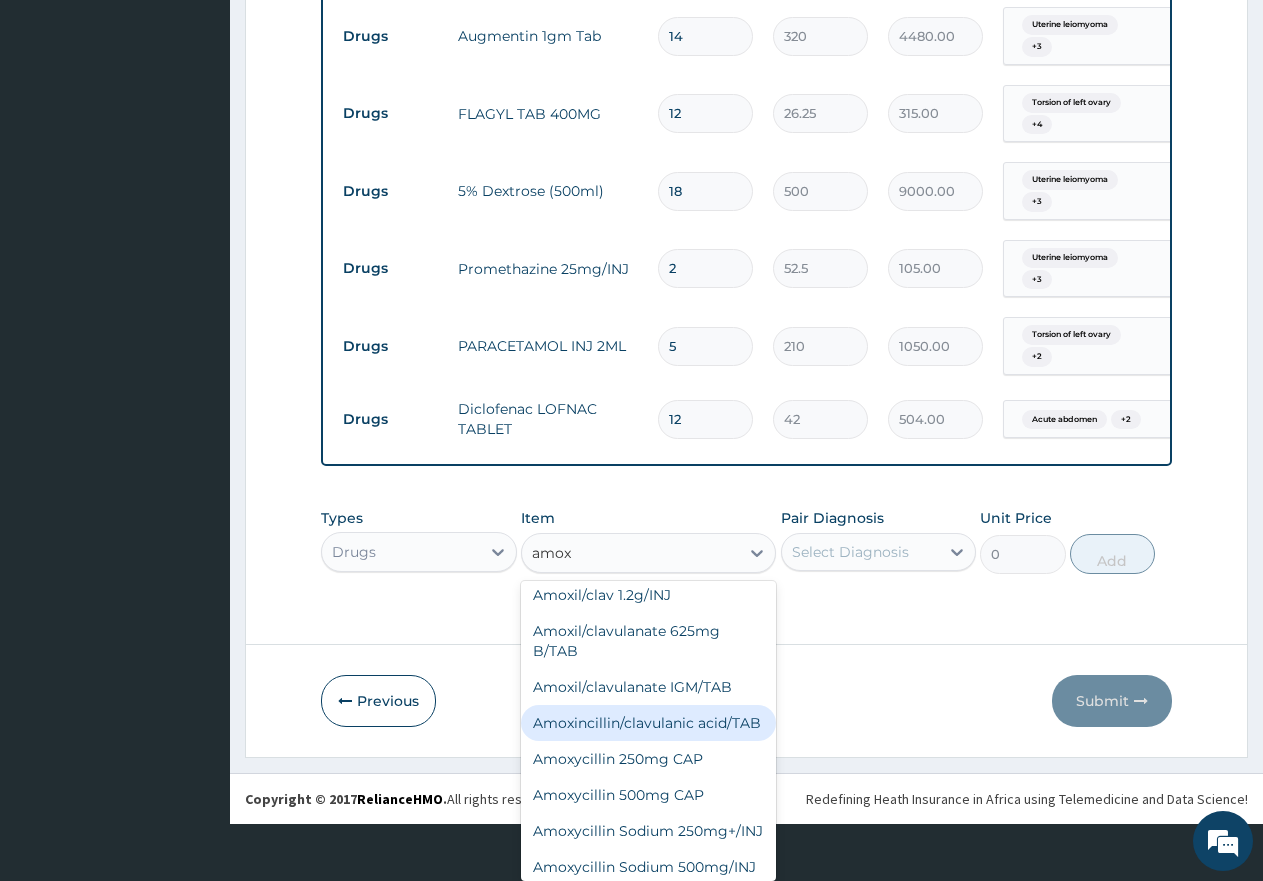 scroll, scrollTop: 660, scrollLeft: 0, axis: vertical 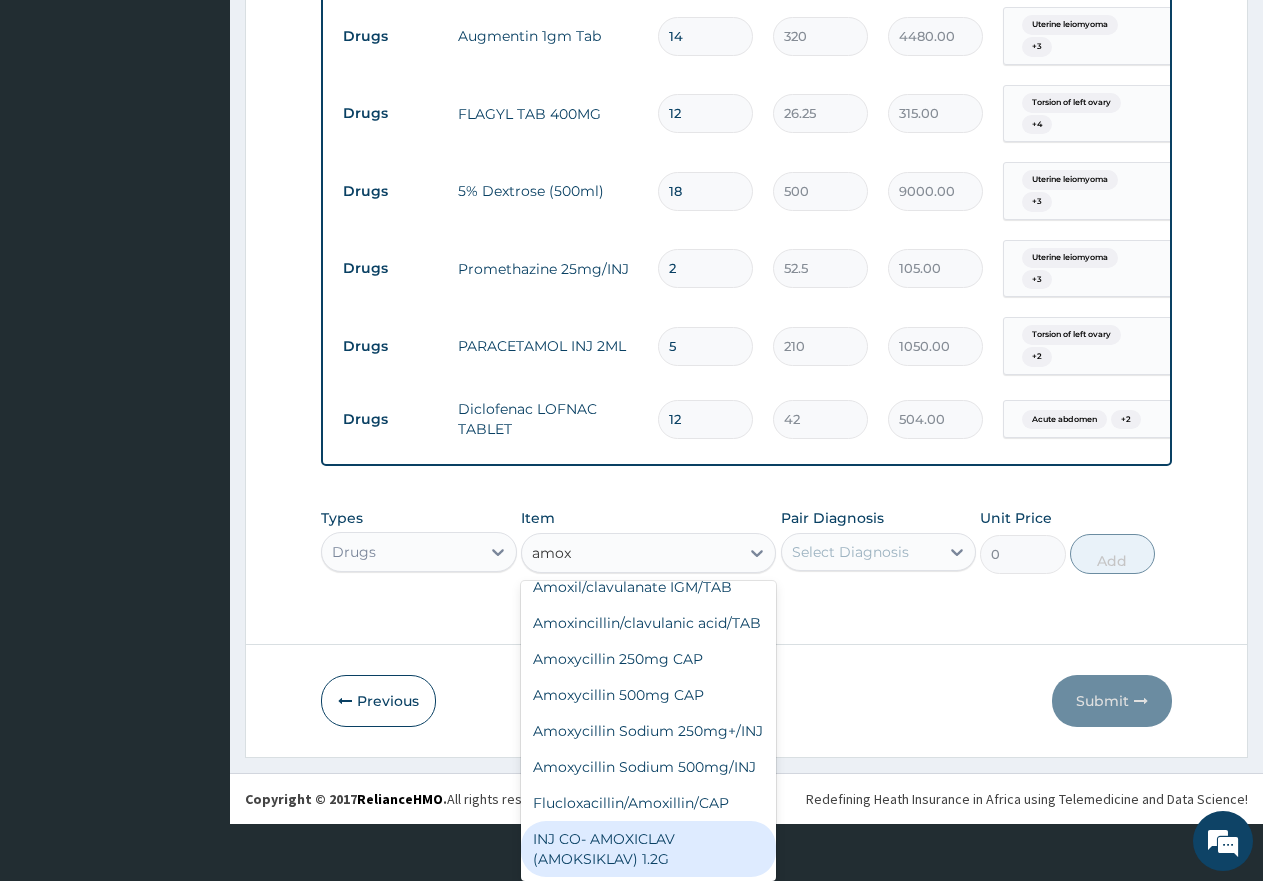 click on "INJ CO- AMOXICLAV (AMOKSIKLAV) 1.2G" at bounding box center (648, 849) 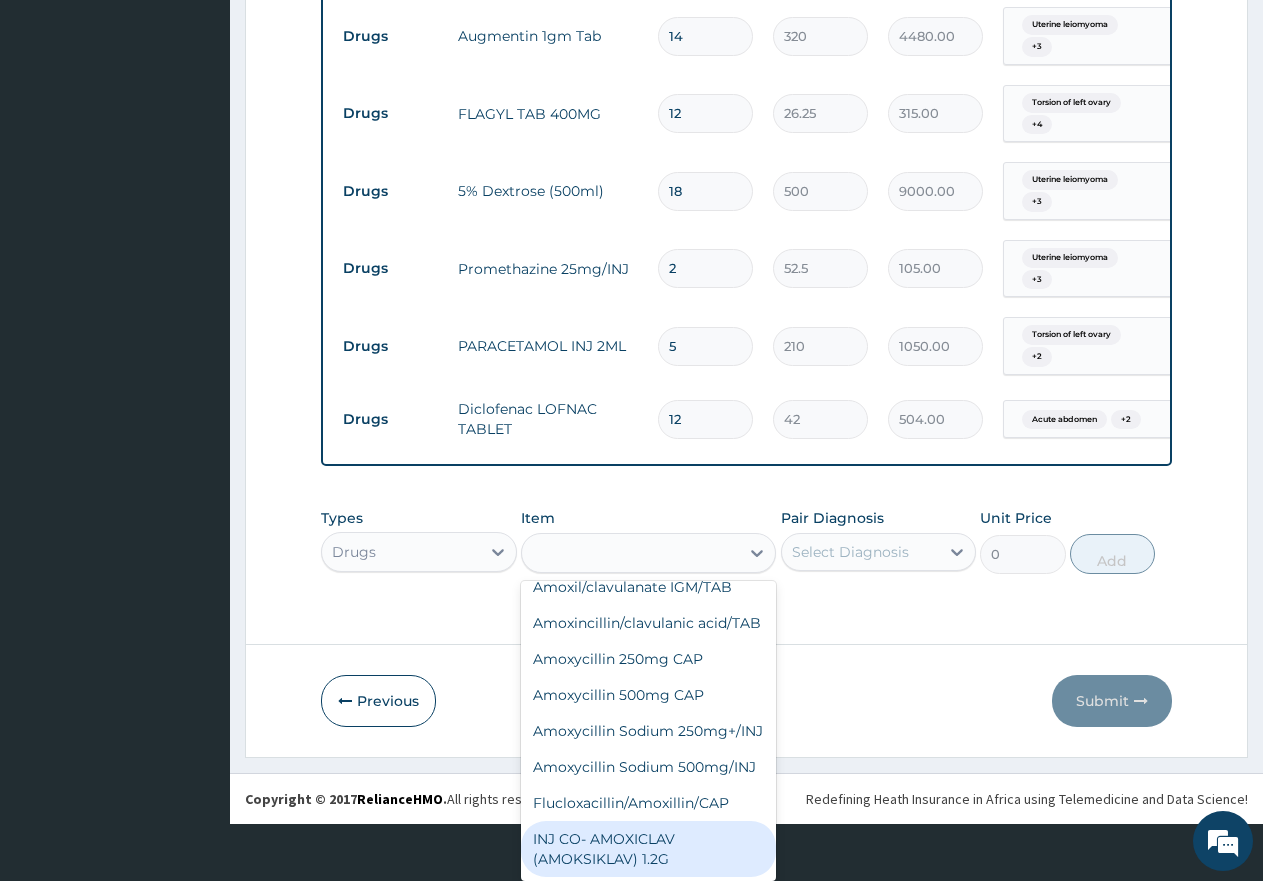 type on "3800" 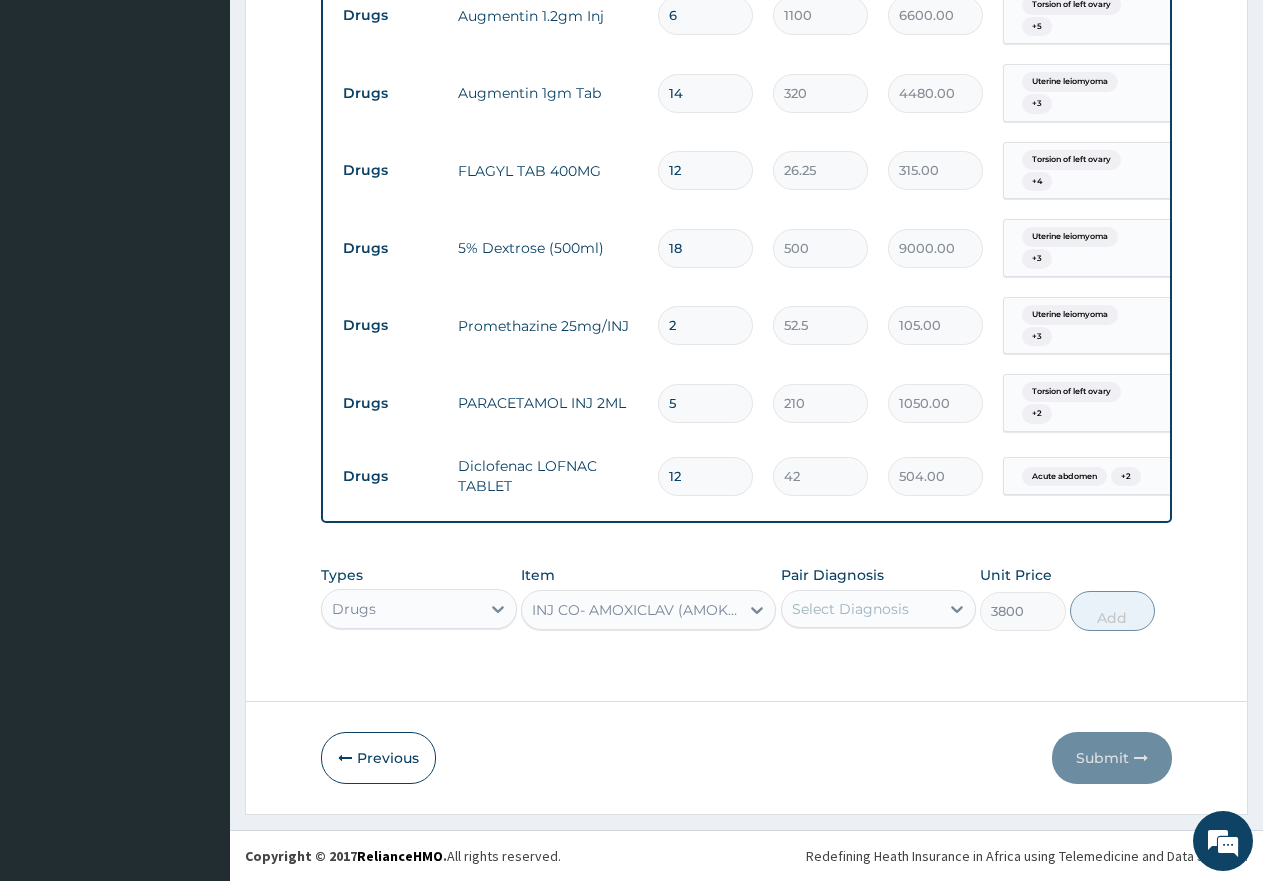 scroll, scrollTop: 0, scrollLeft: 0, axis: both 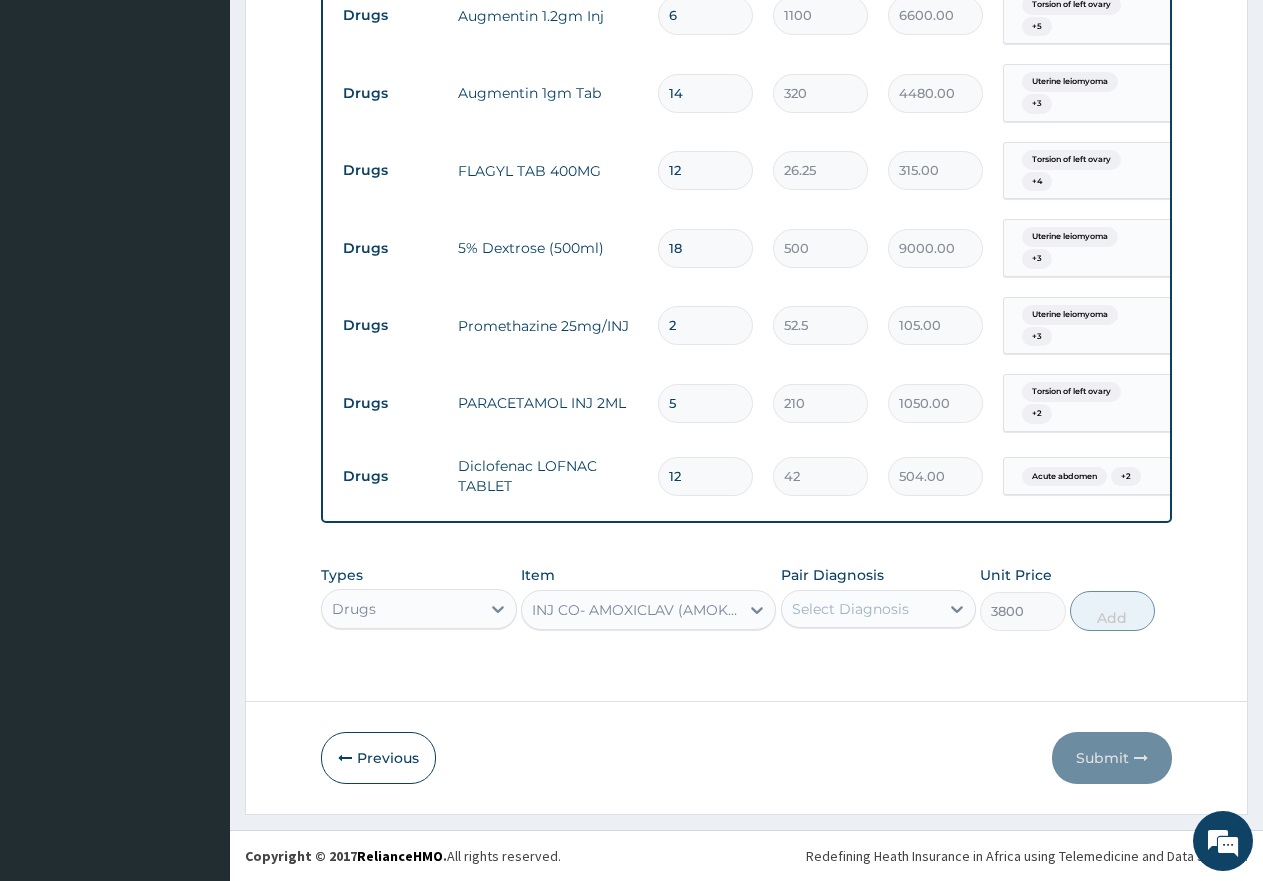 click on "Types Drugs Item option INJ CO- AMOXICLAV (AMOKSIKLAV) 1.2G, selected.   Select is focused ,type to refine list, press Down to open the menu,  INJ CO- AMOXICLAV (AMOKSIKLAV) 1.2G Pair Diagnosis Select Diagnosis Unit Price 3800 Add" at bounding box center (746, 598) 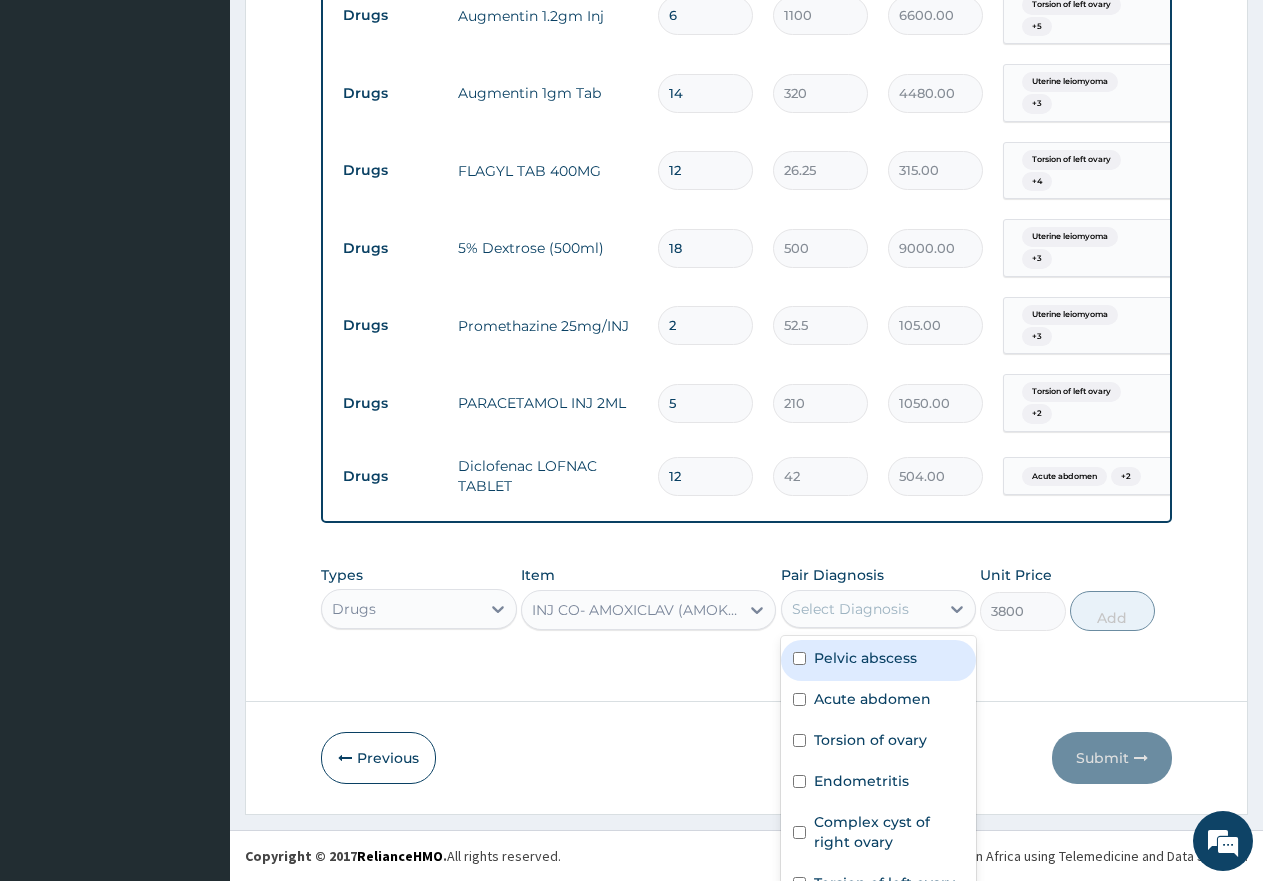 scroll, scrollTop: 55, scrollLeft: 0, axis: vertical 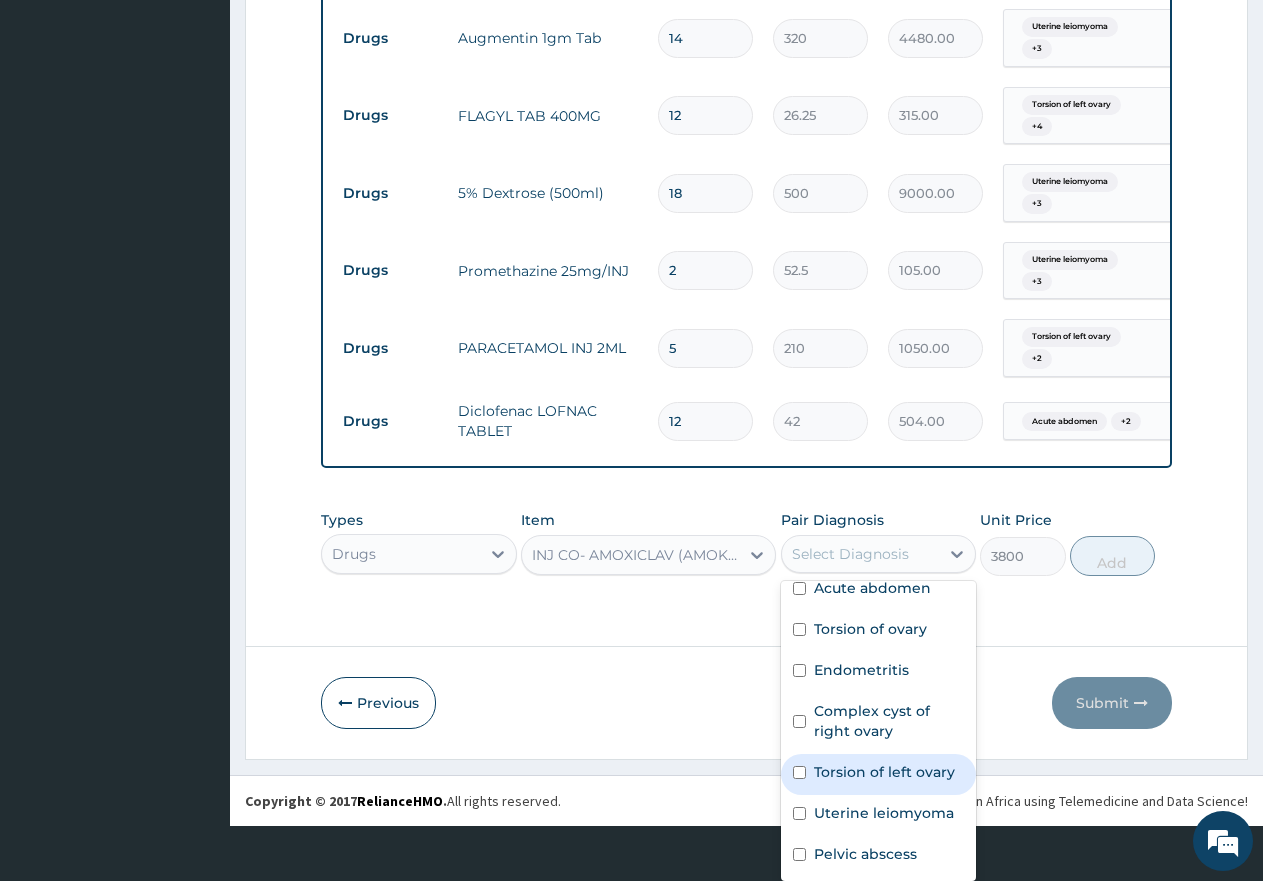 click on "Torsion of left ovary" at bounding box center (884, 772) 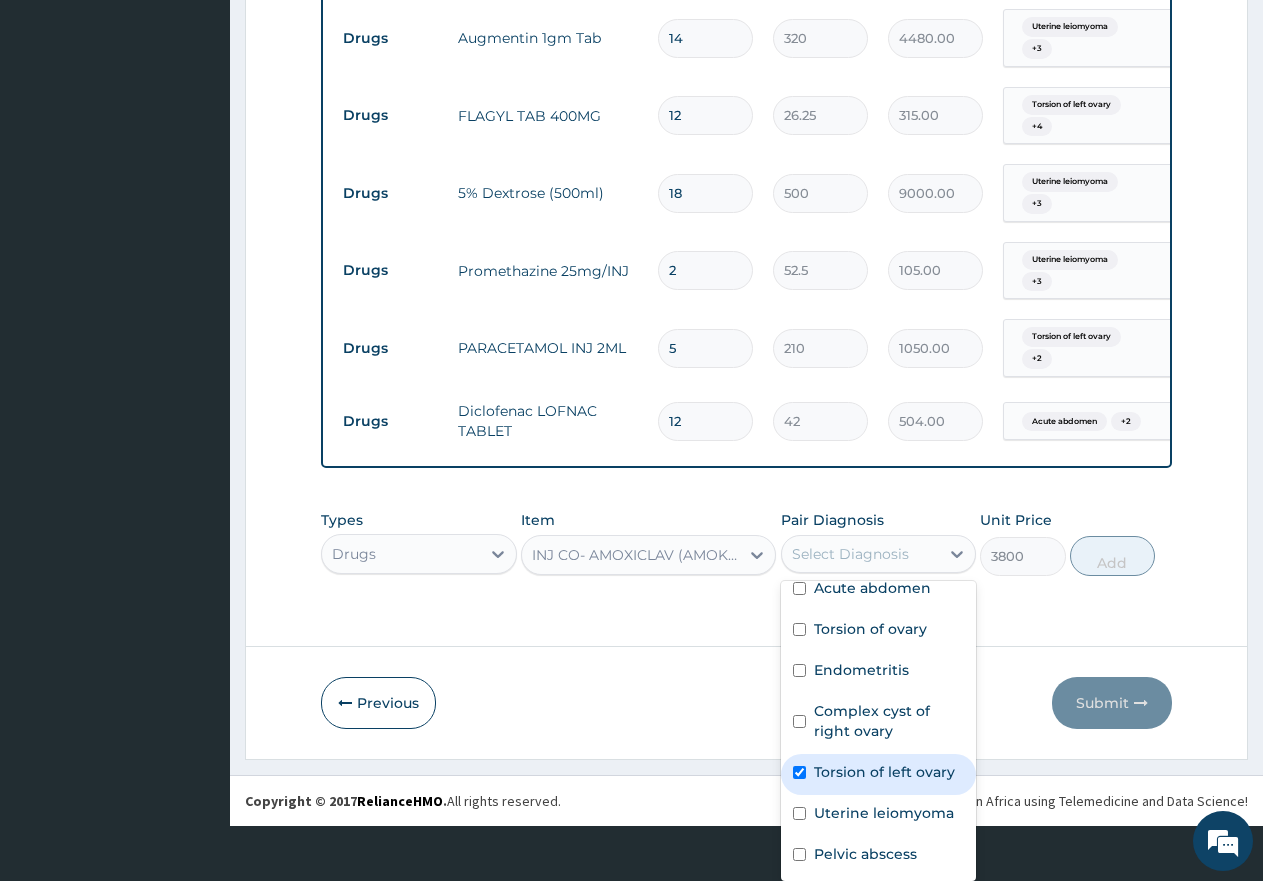 checkbox on "true" 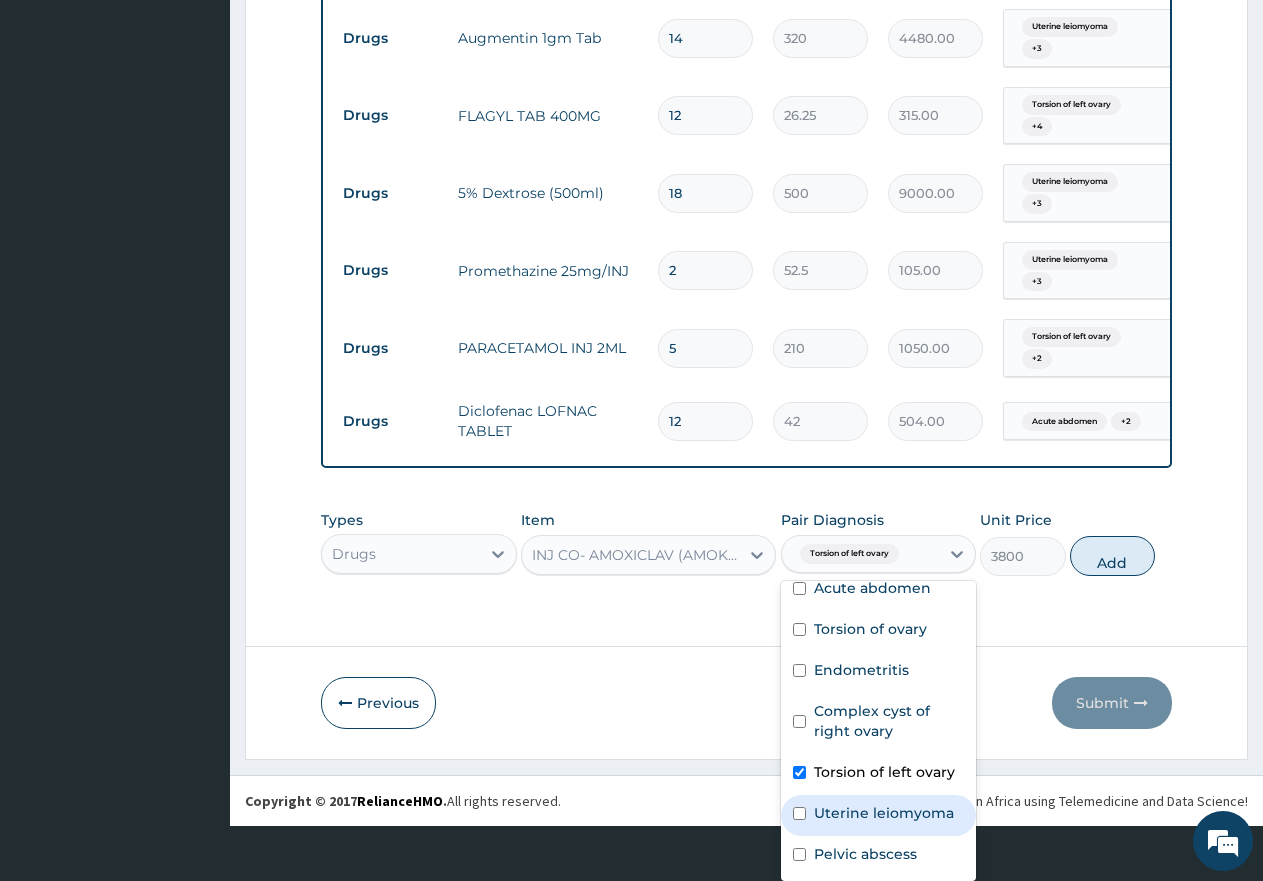 click on "Uterine leiomyoma" at bounding box center [884, 813] 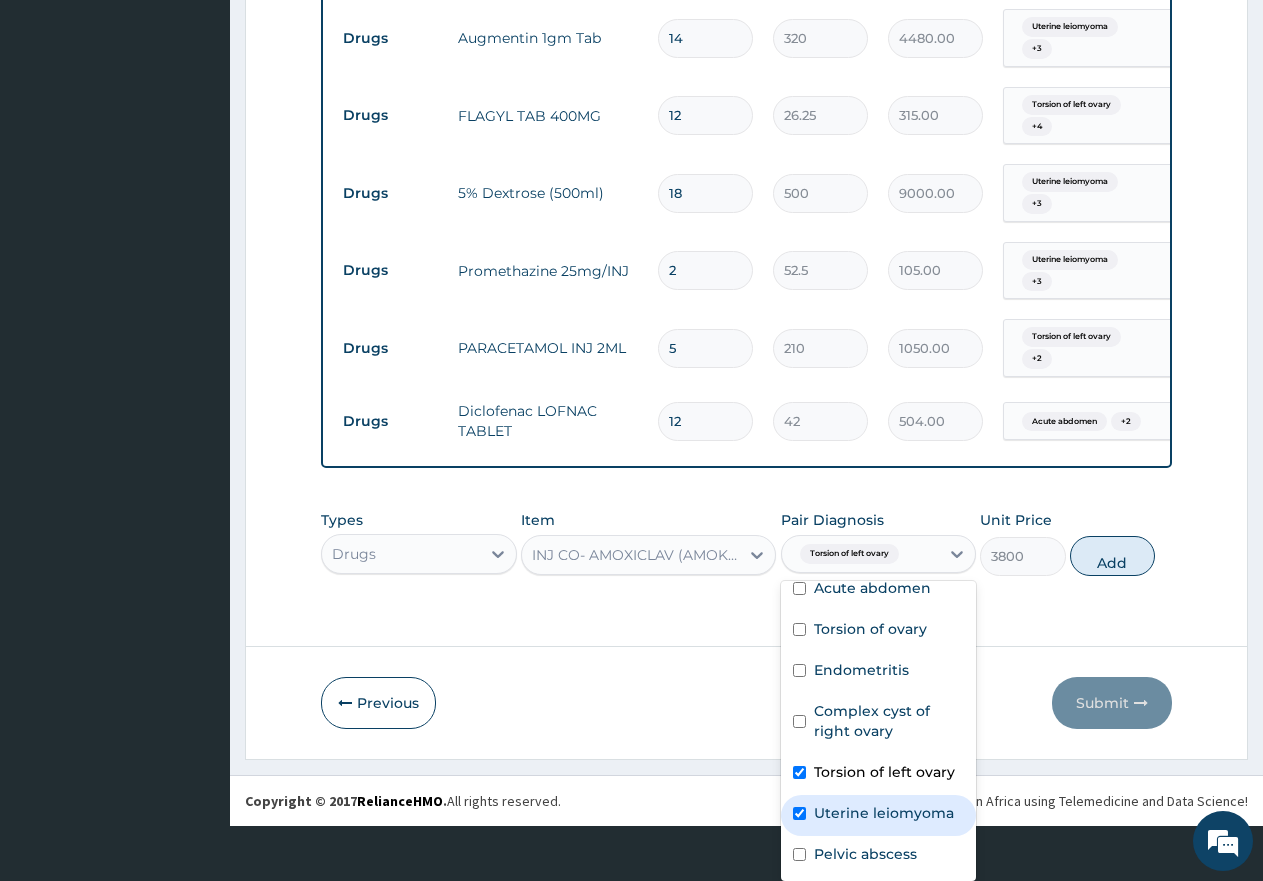 checkbox on "true" 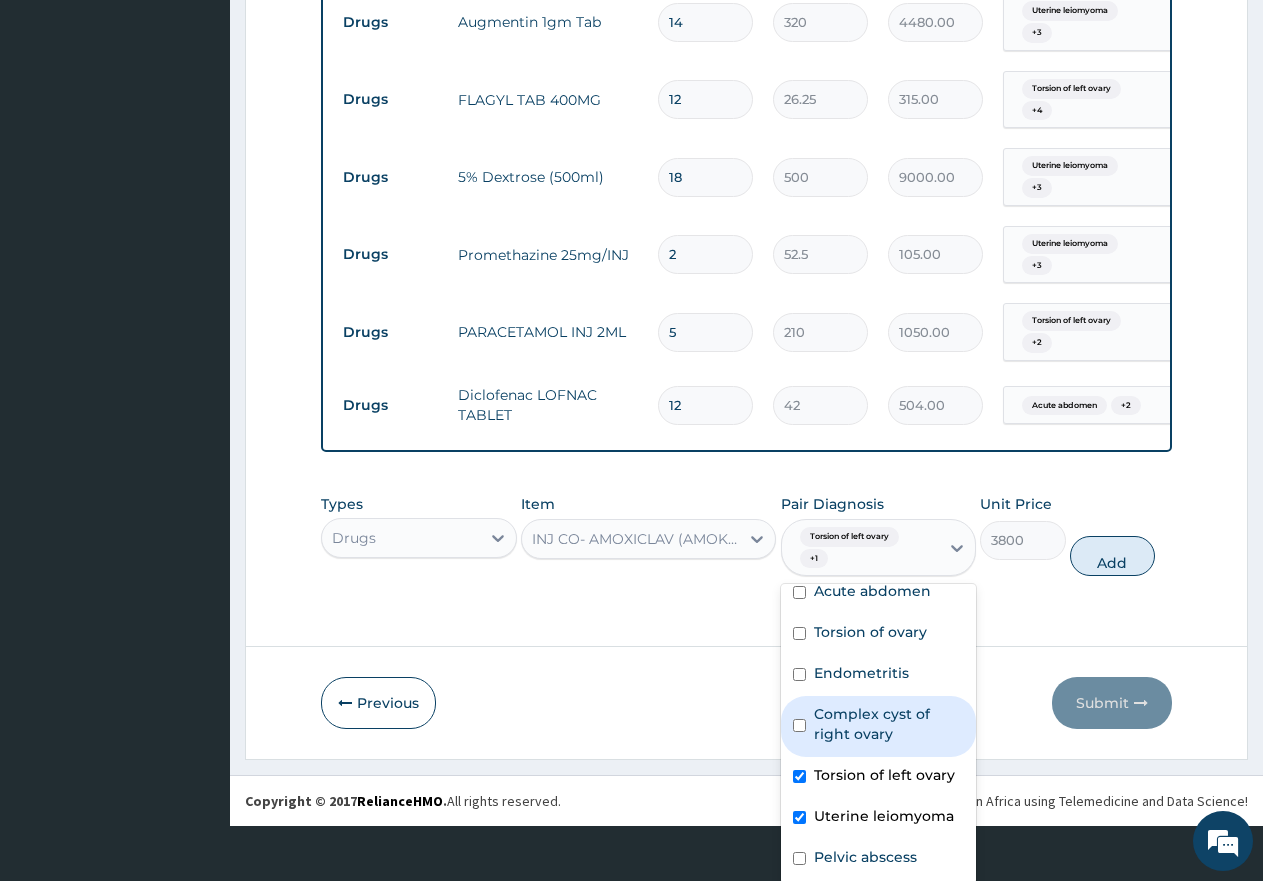 click on "Complex cyst of right ovary" at bounding box center [889, 724] 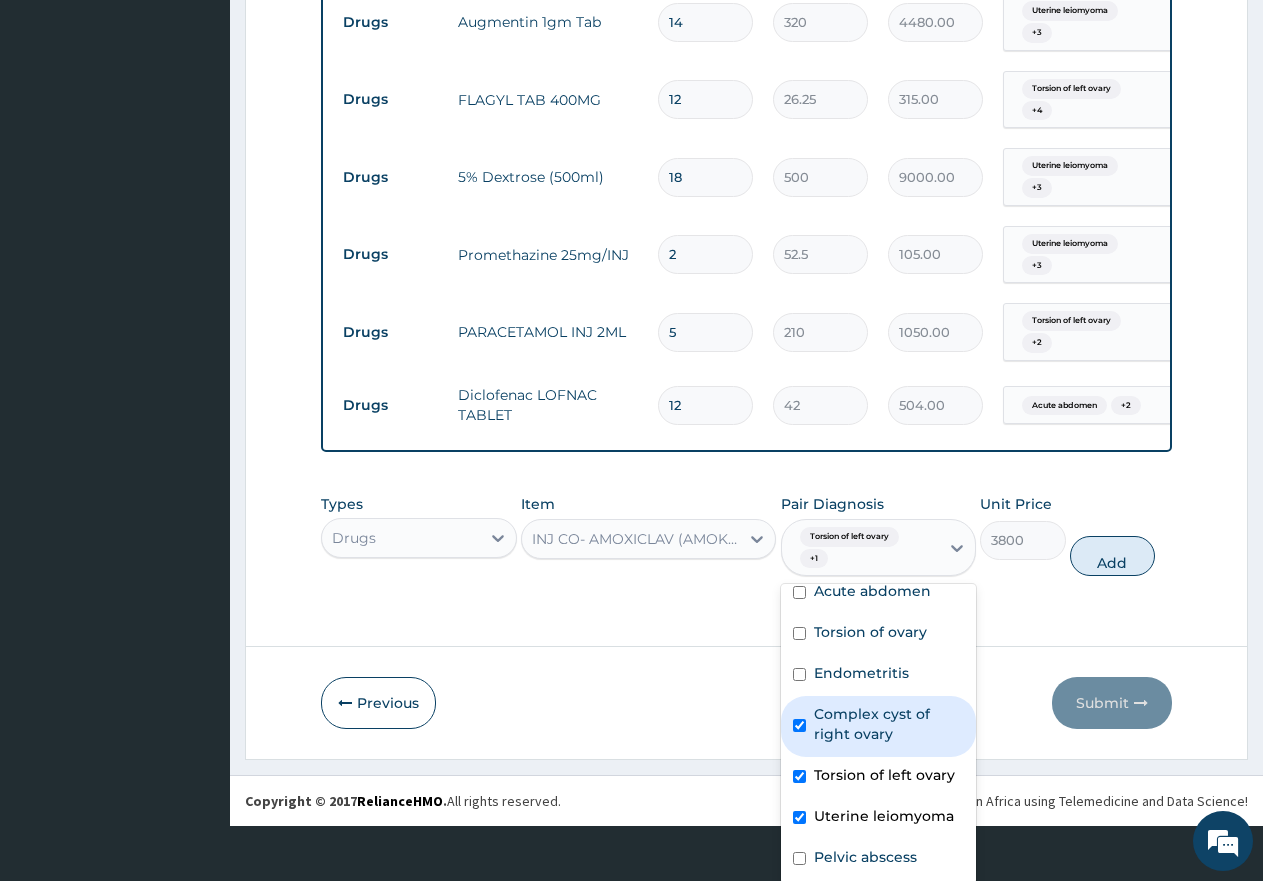 checkbox on "true" 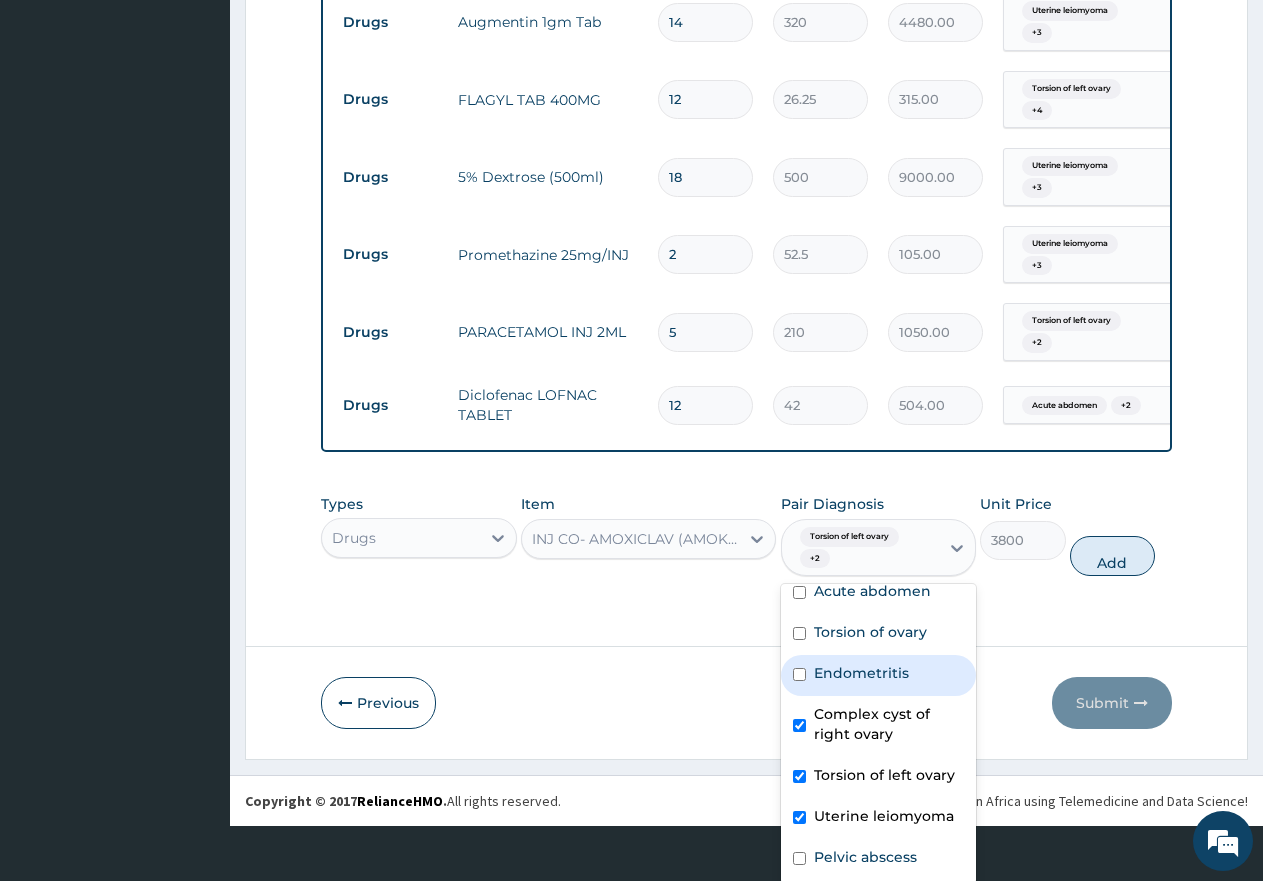 click on "Endometritis" at bounding box center [861, 673] 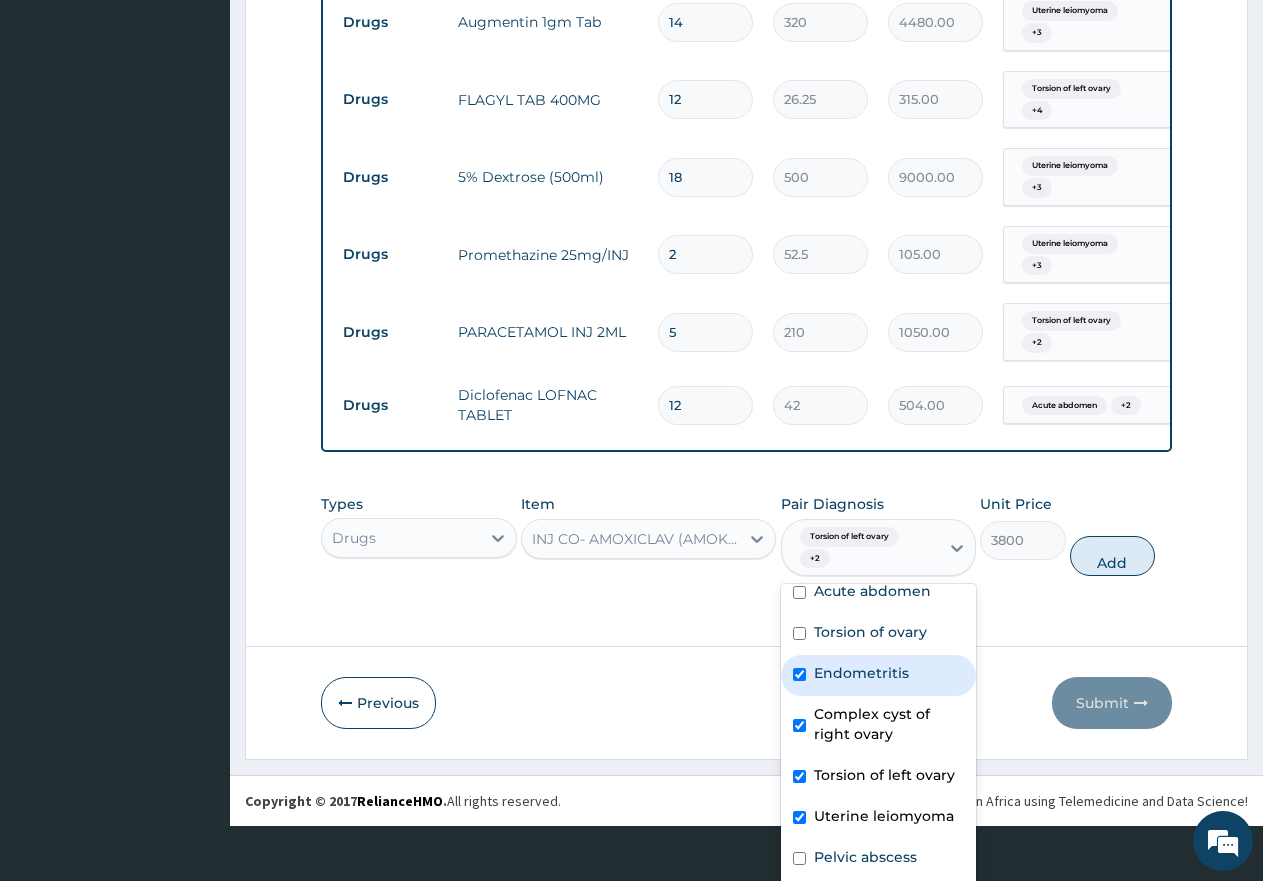 checkbox on "true" 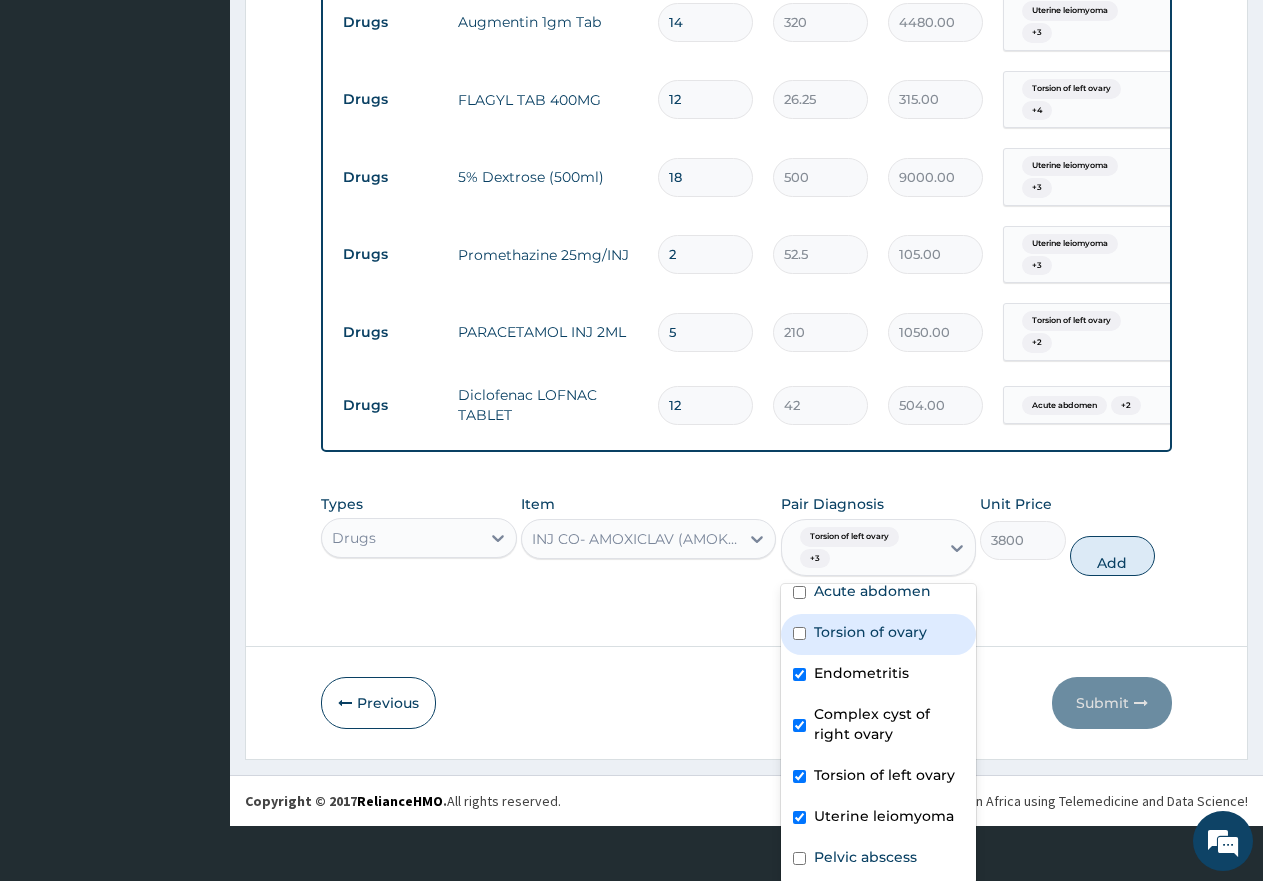 click on "Torsion of ovary" at bounding box center (879, 634) 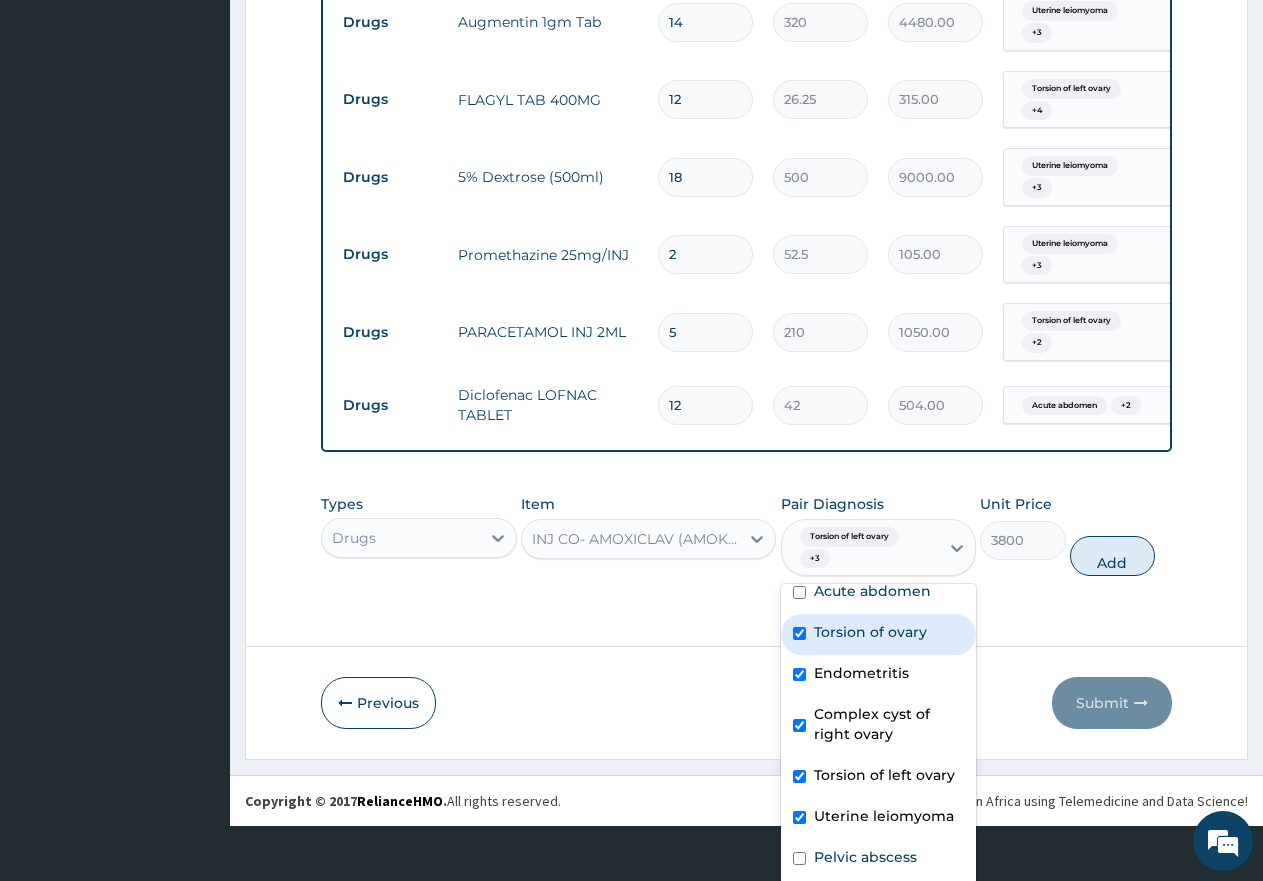 checkbox on "true" 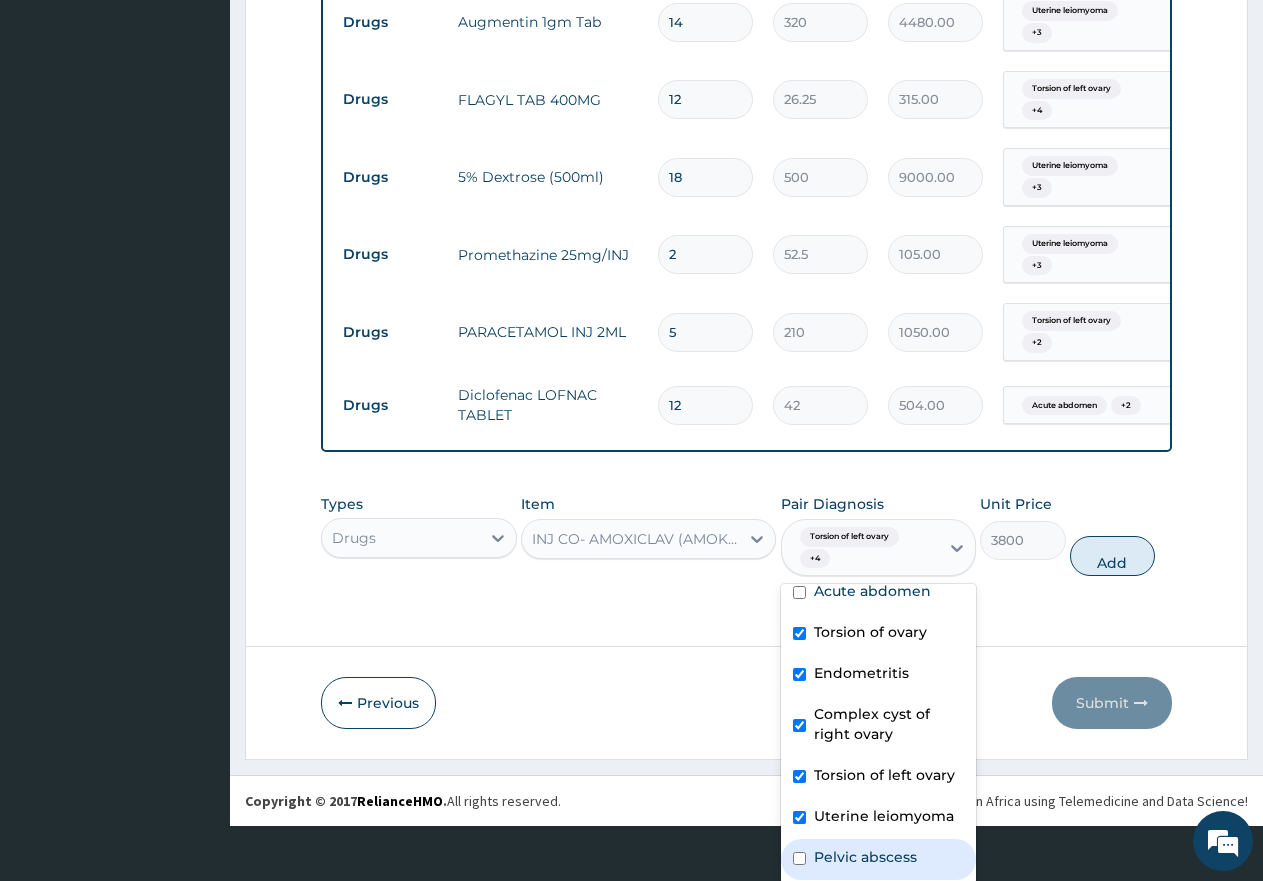 click on "Pelvic abscess" at bounding box center (865, 857) 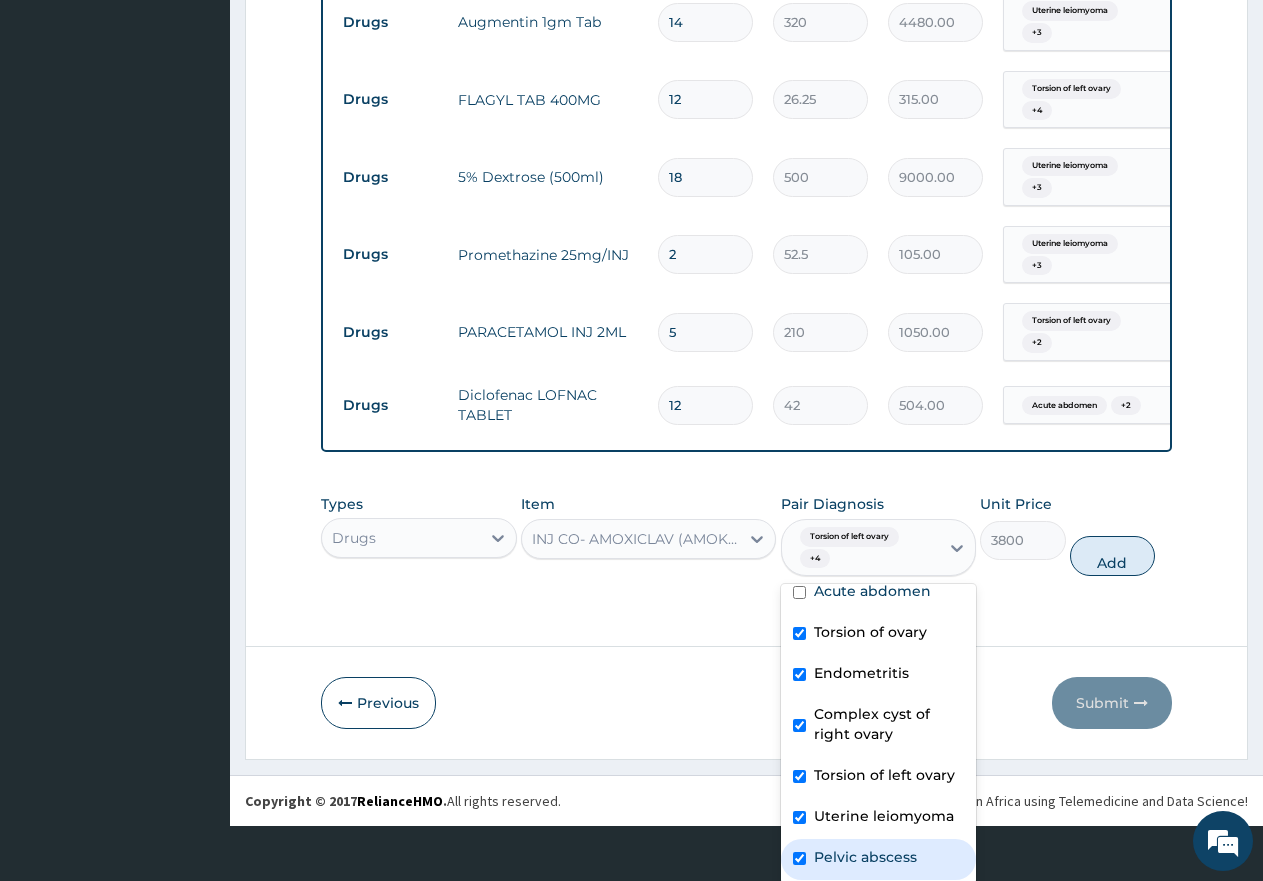 checkbox on "true" 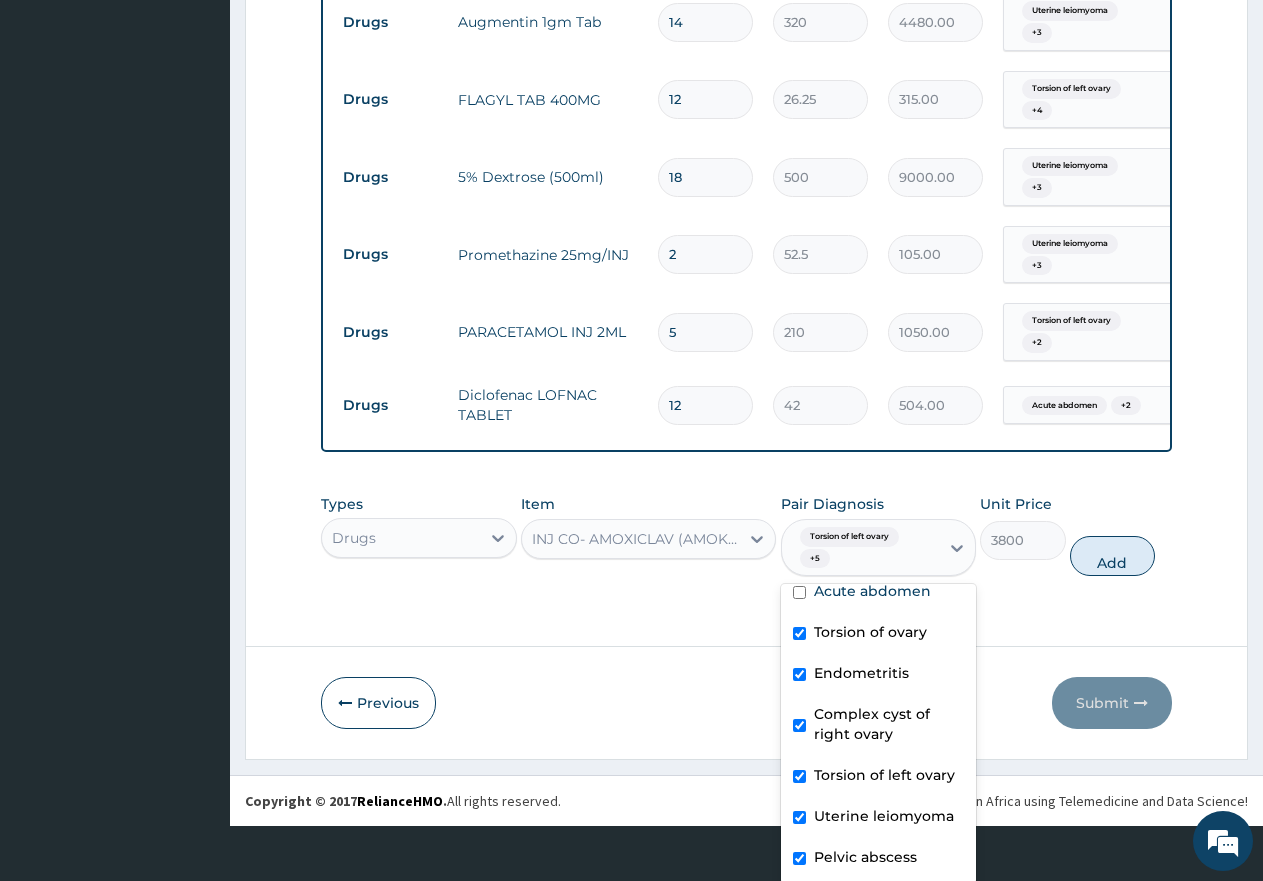 scroll, scrollTop: 0, scrollLeft: 0, axis: both 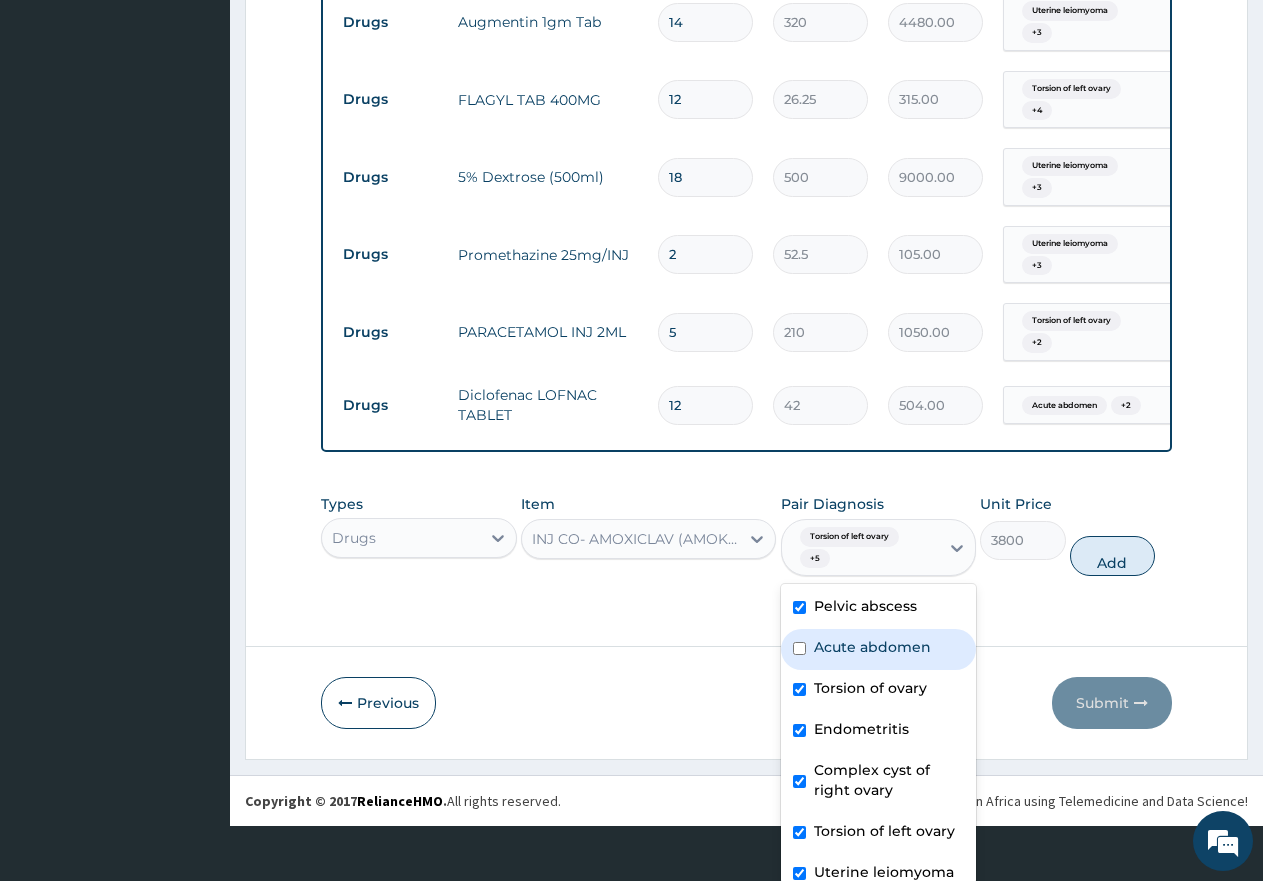 click on "Acute abdomen" at bounding box center [872, 647] 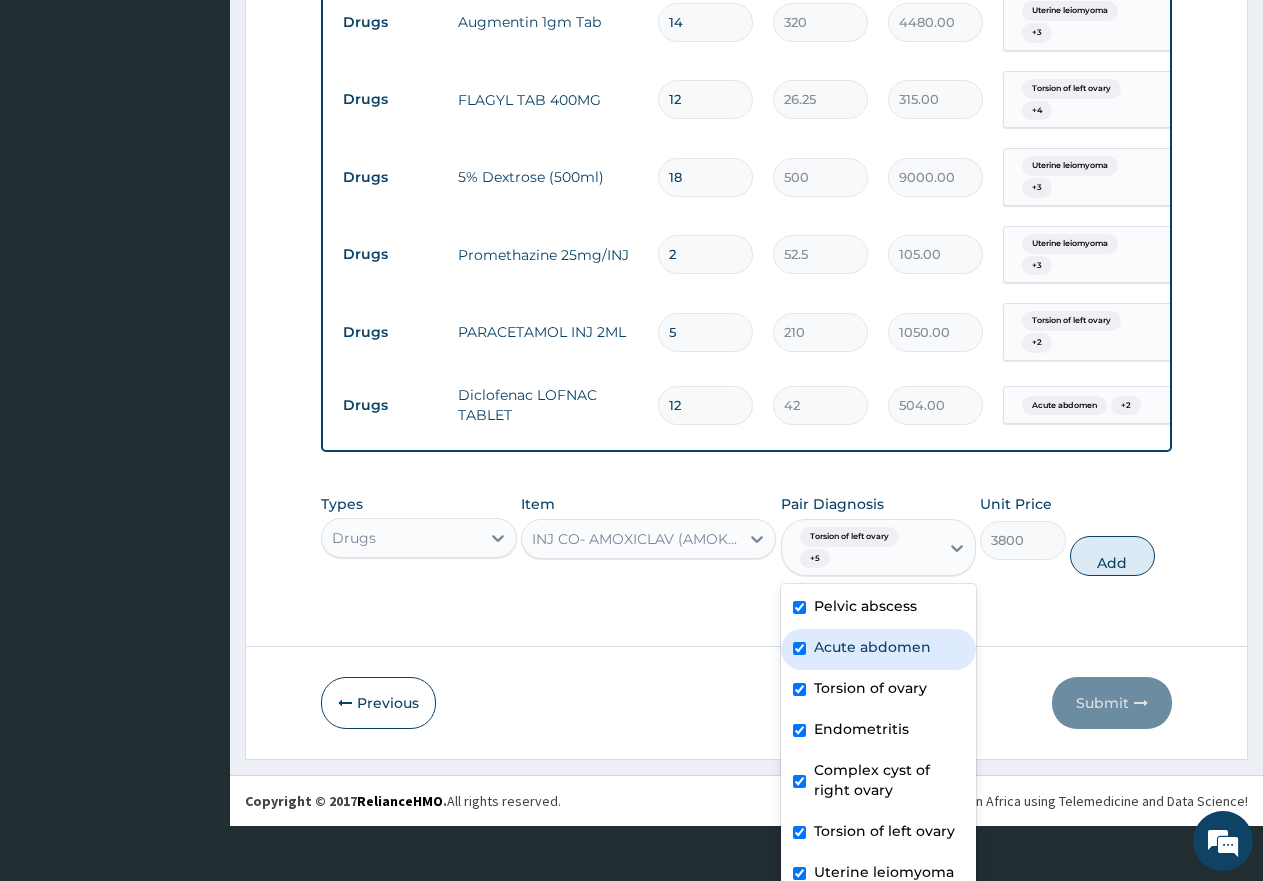 checkbox on "true" 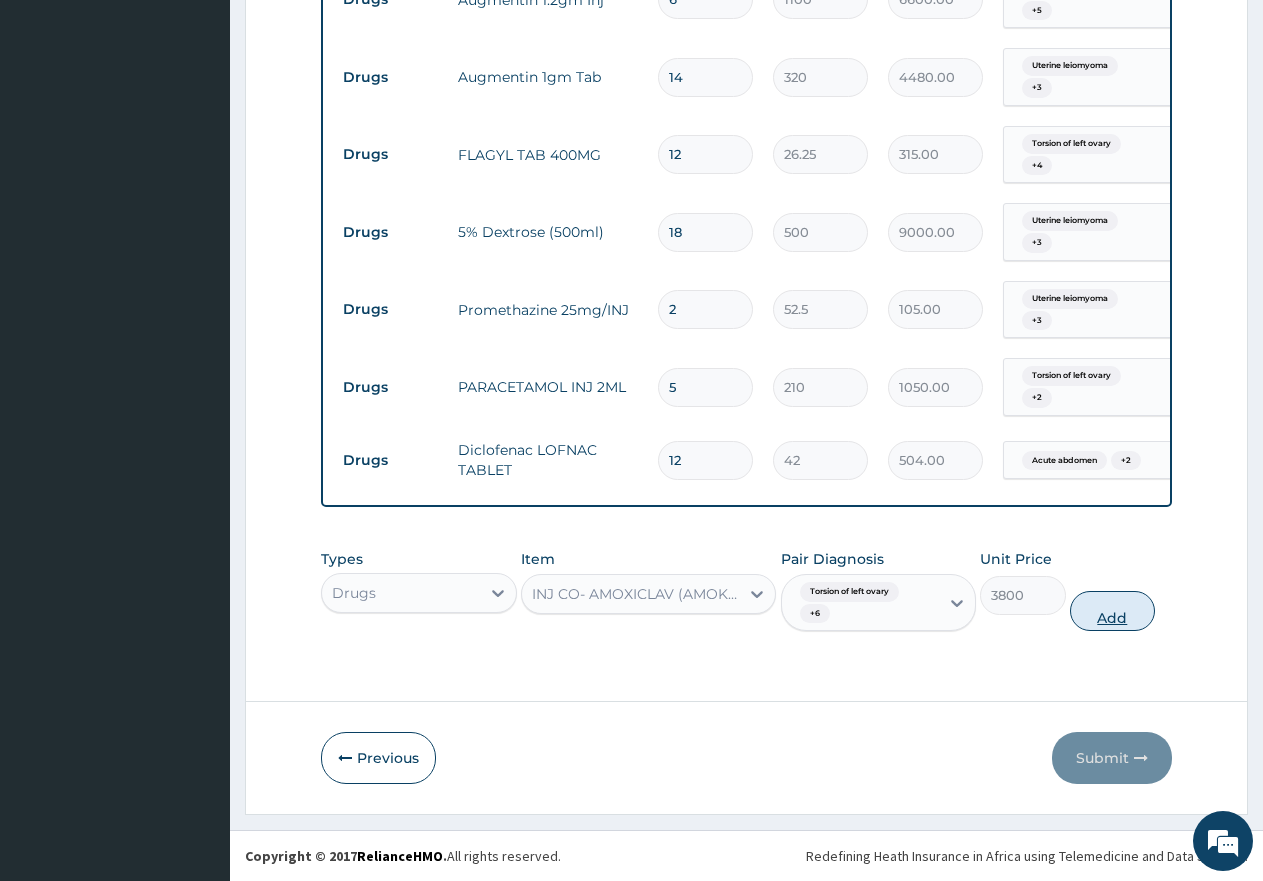 scroll, scrollTop: 1945, scrollLeft: 0, axis: vertical 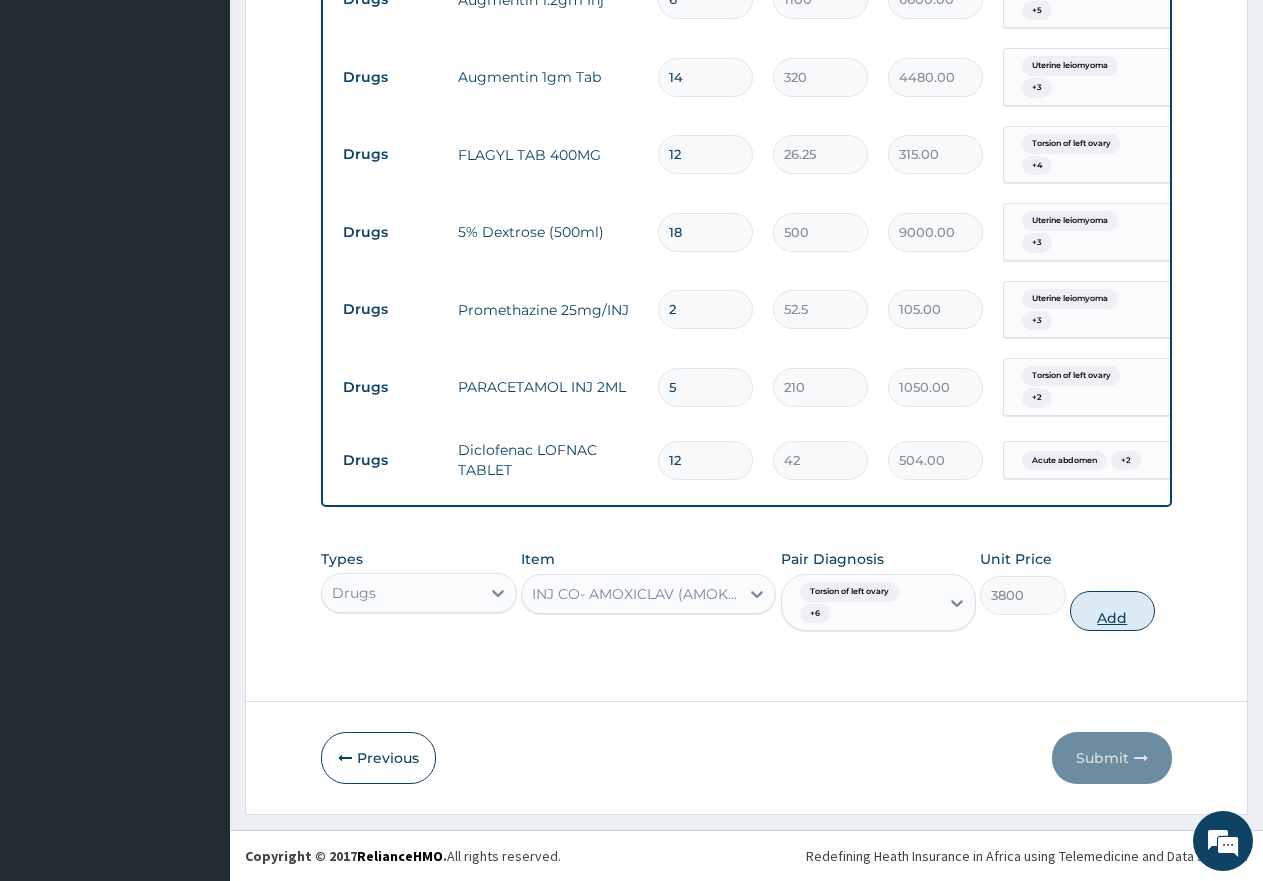 click on "Types Drugs Item INJ CO- AMOXICLAV (AMOKSIKLAV) 1.2G Pair Diagnosis Torsion of left ovary  + 6 Unit Price 3800 Add" at bounding box center (746, 590) 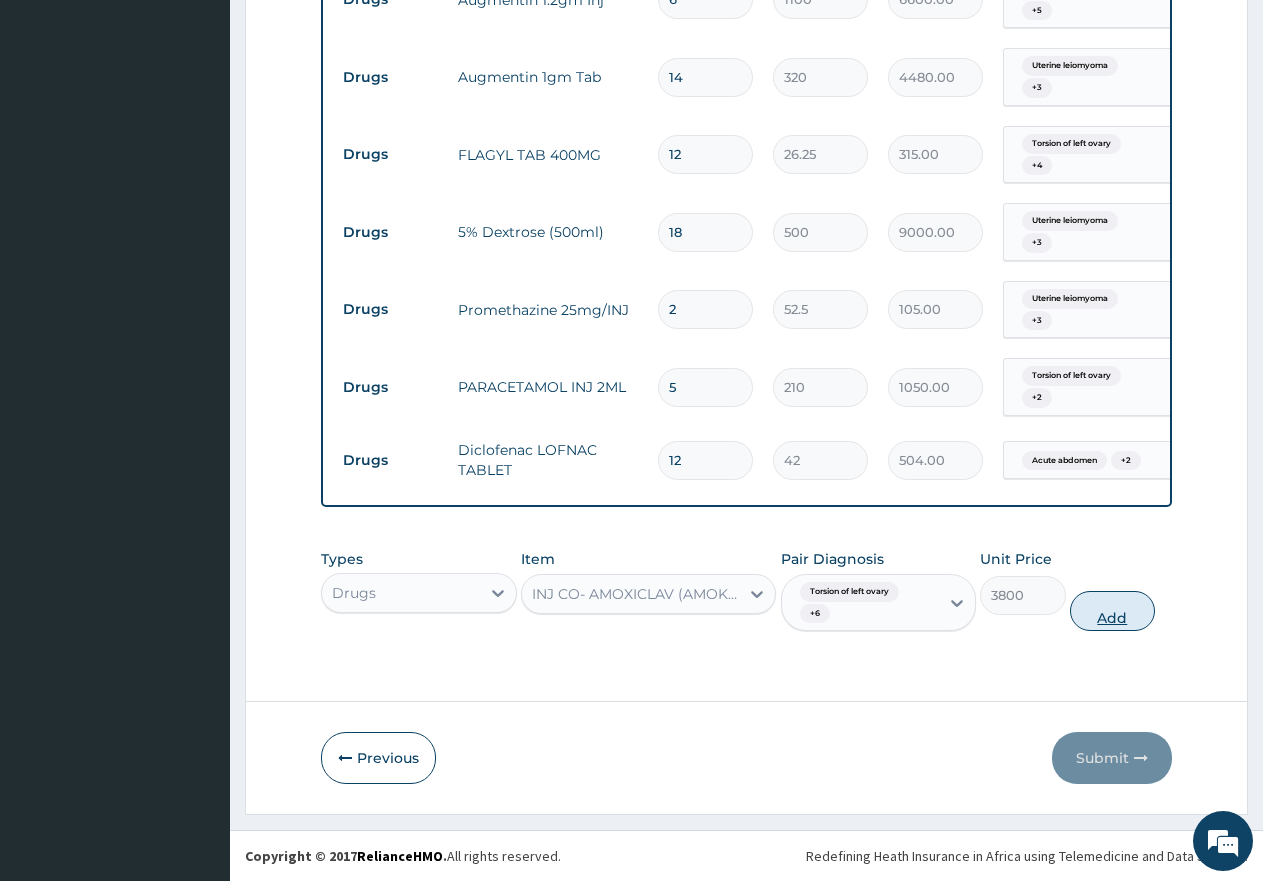 click on "Add" at bounding box center (1112, 611) 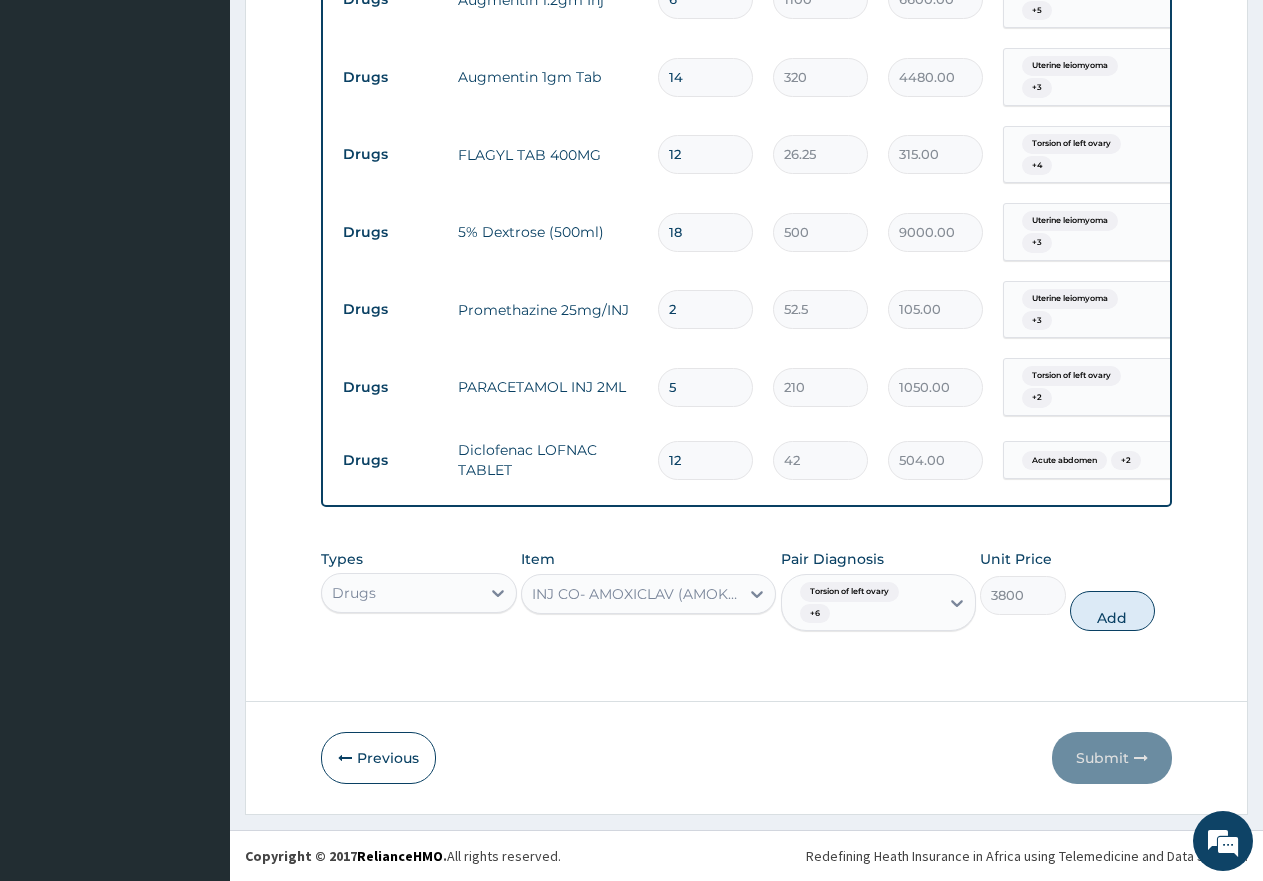 type on "0" 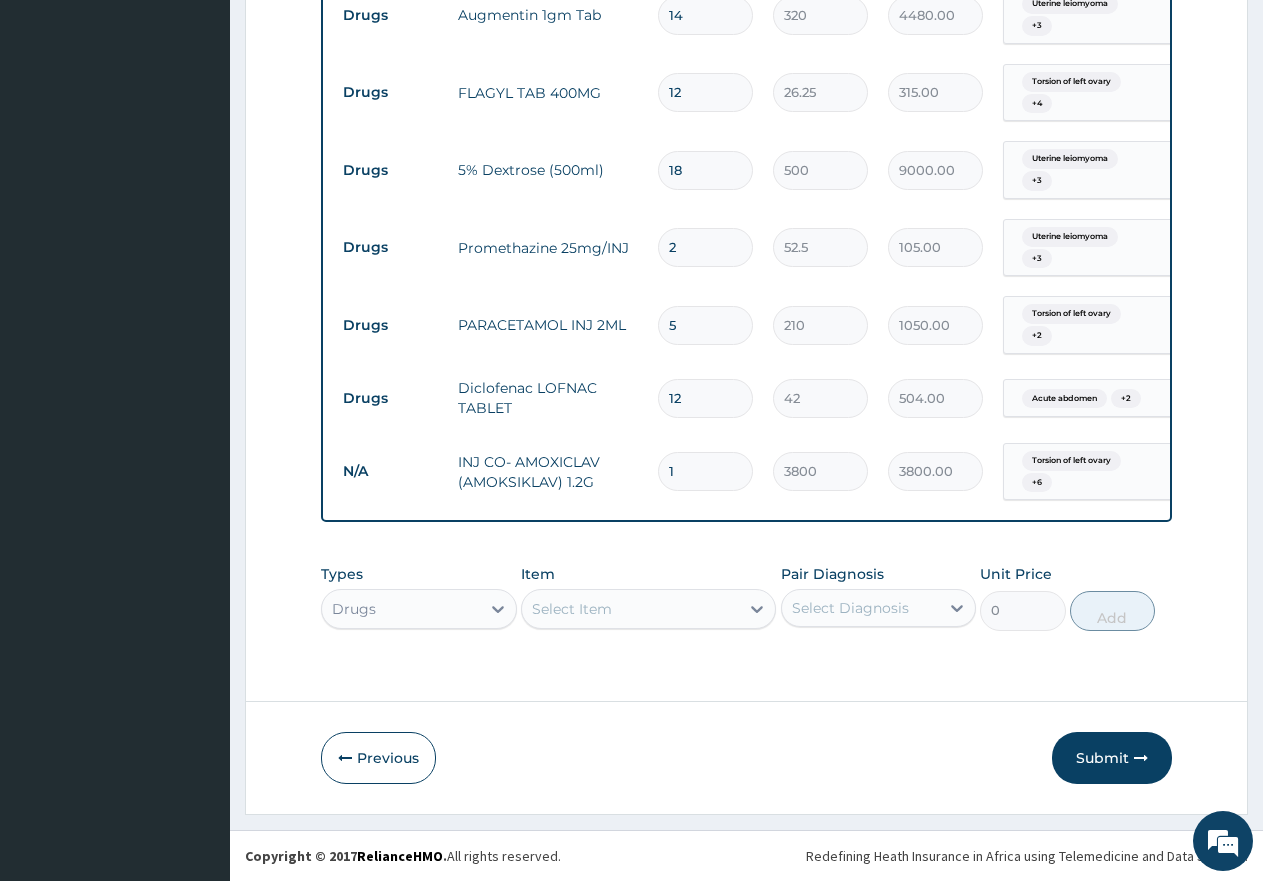 type on "2" 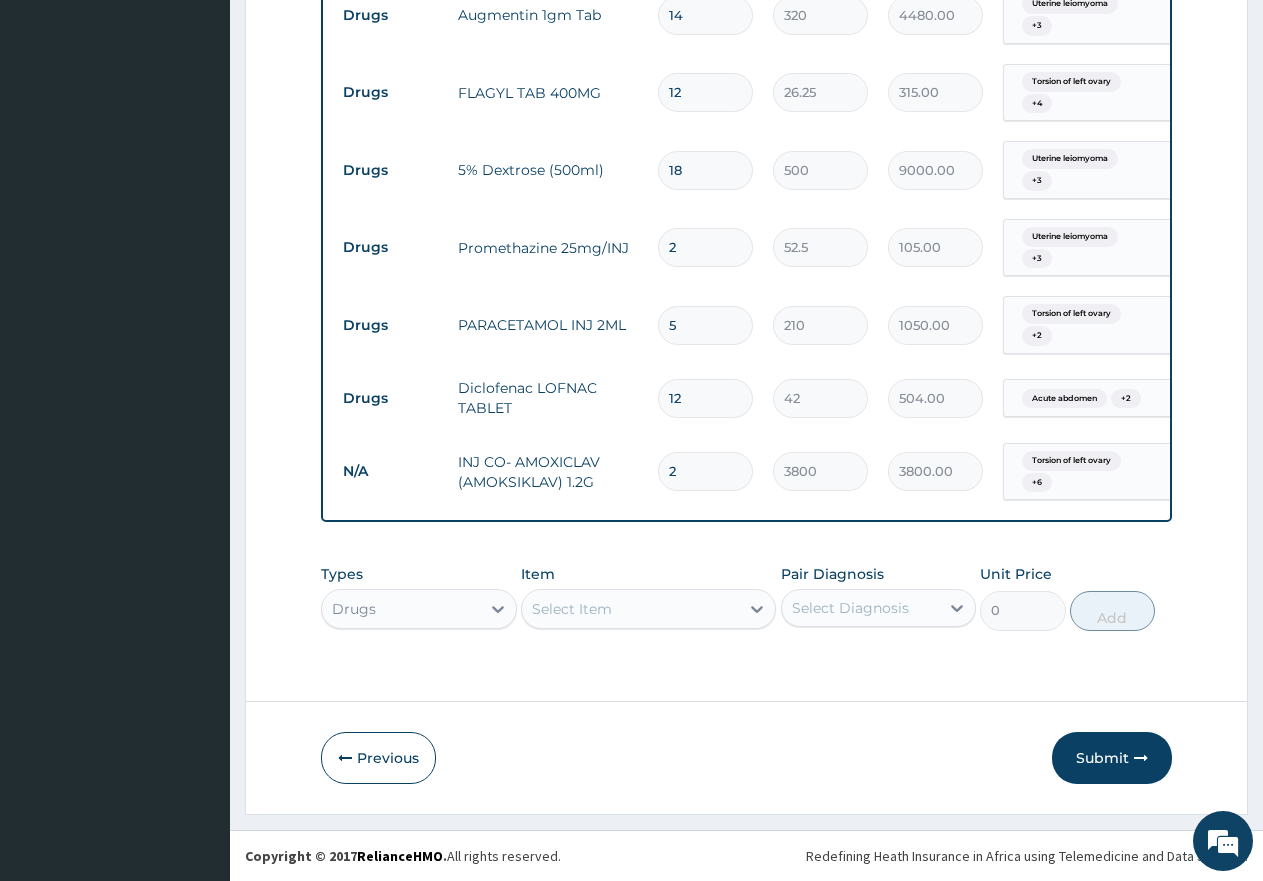 type on "7600.00" 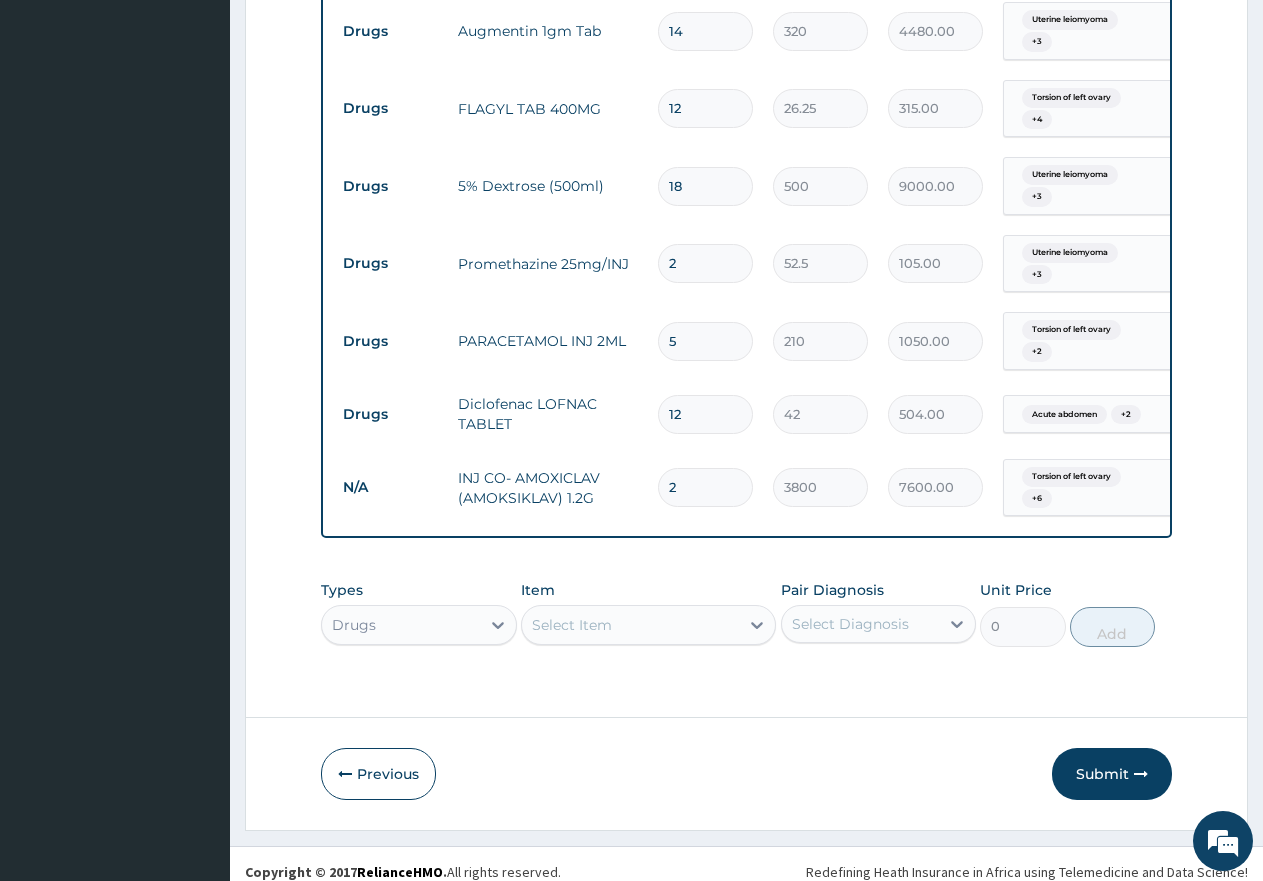 scroll, scrollTop: 2007, scrollLeft: 0, axis: vertical 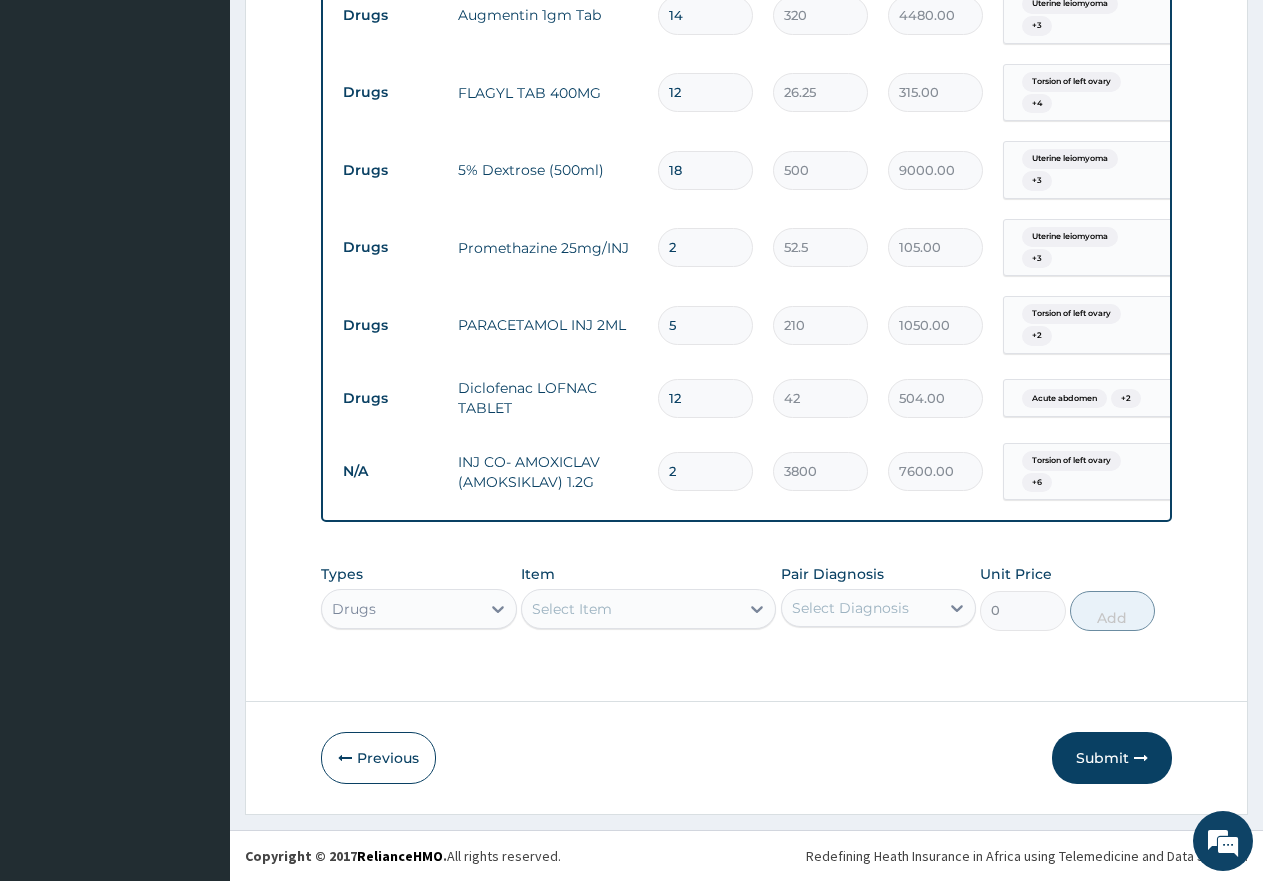 type 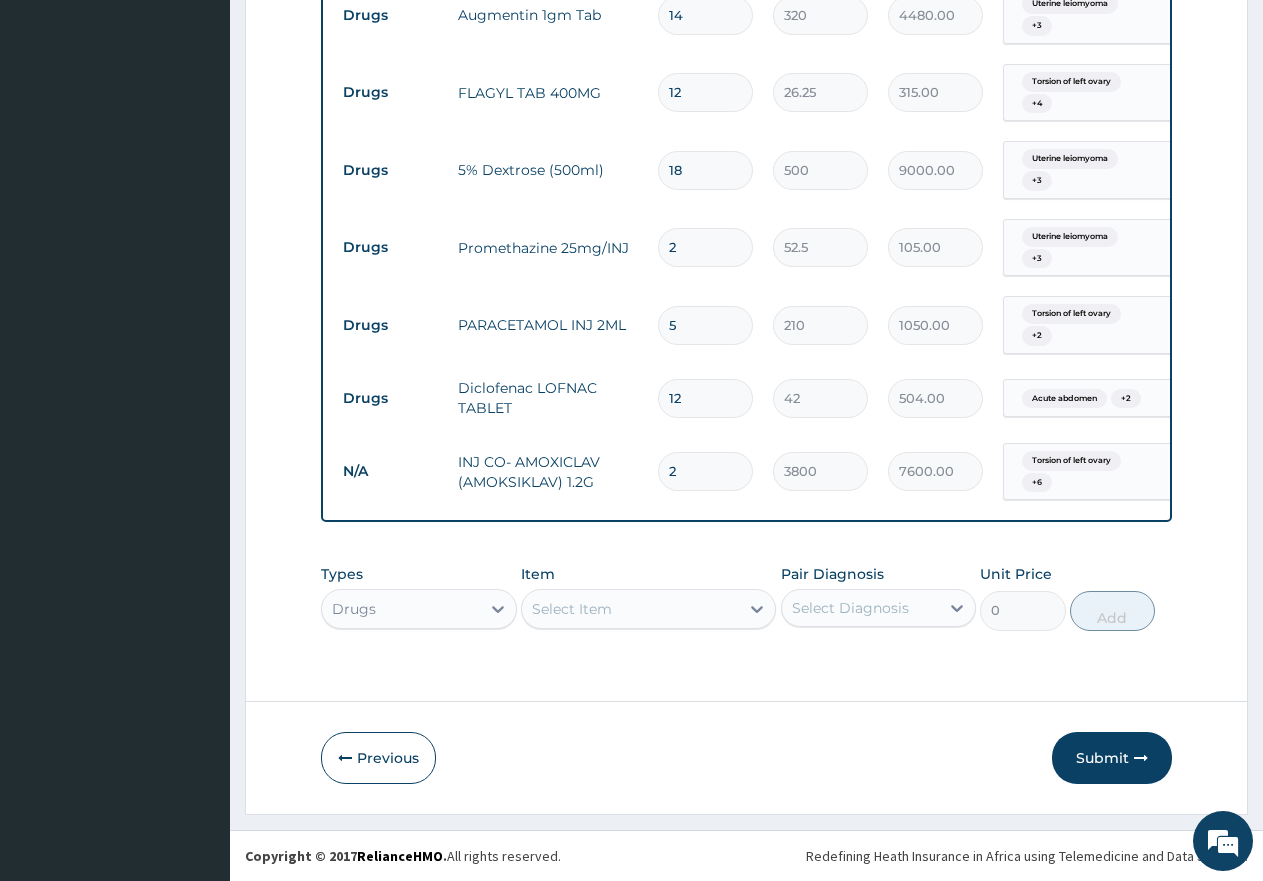 type on "0.00" 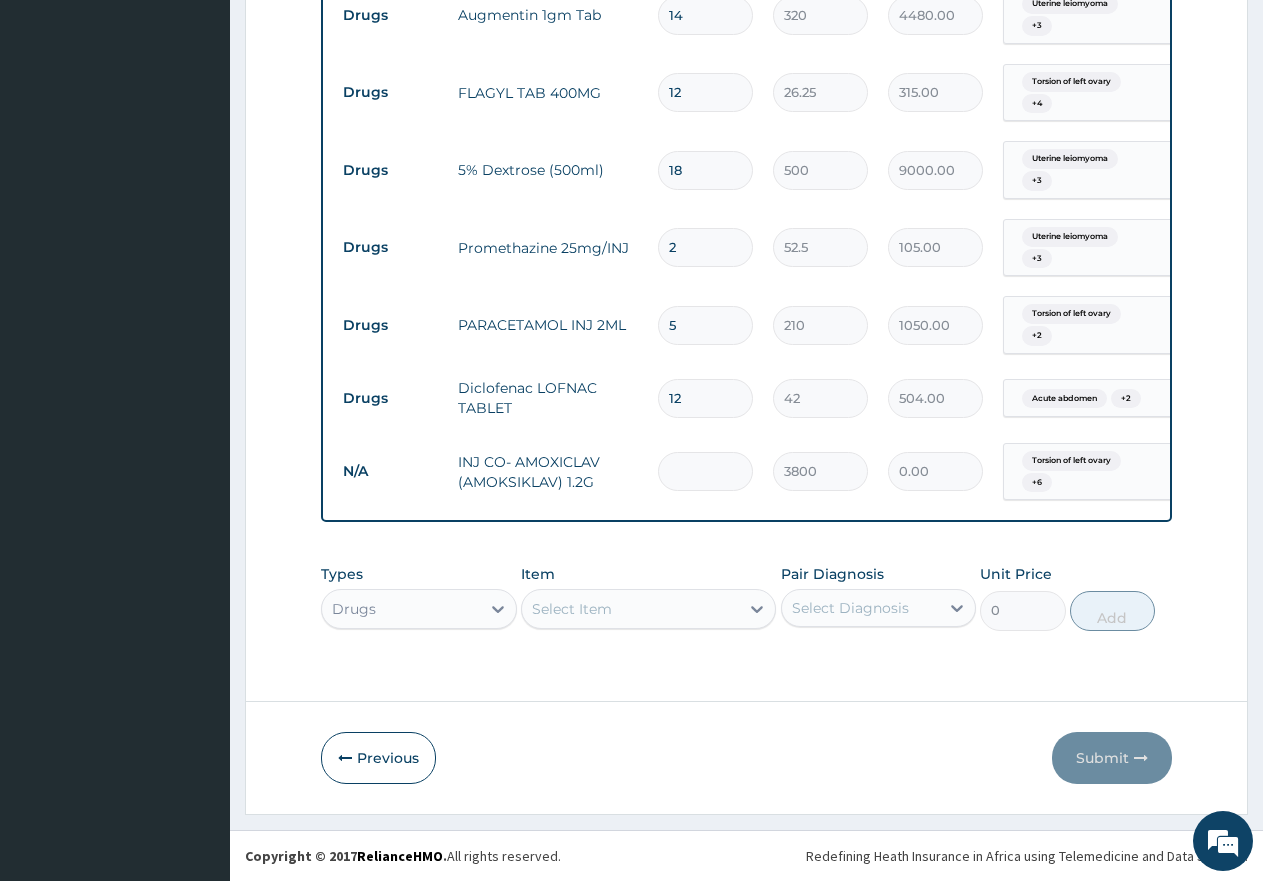 type on "6" 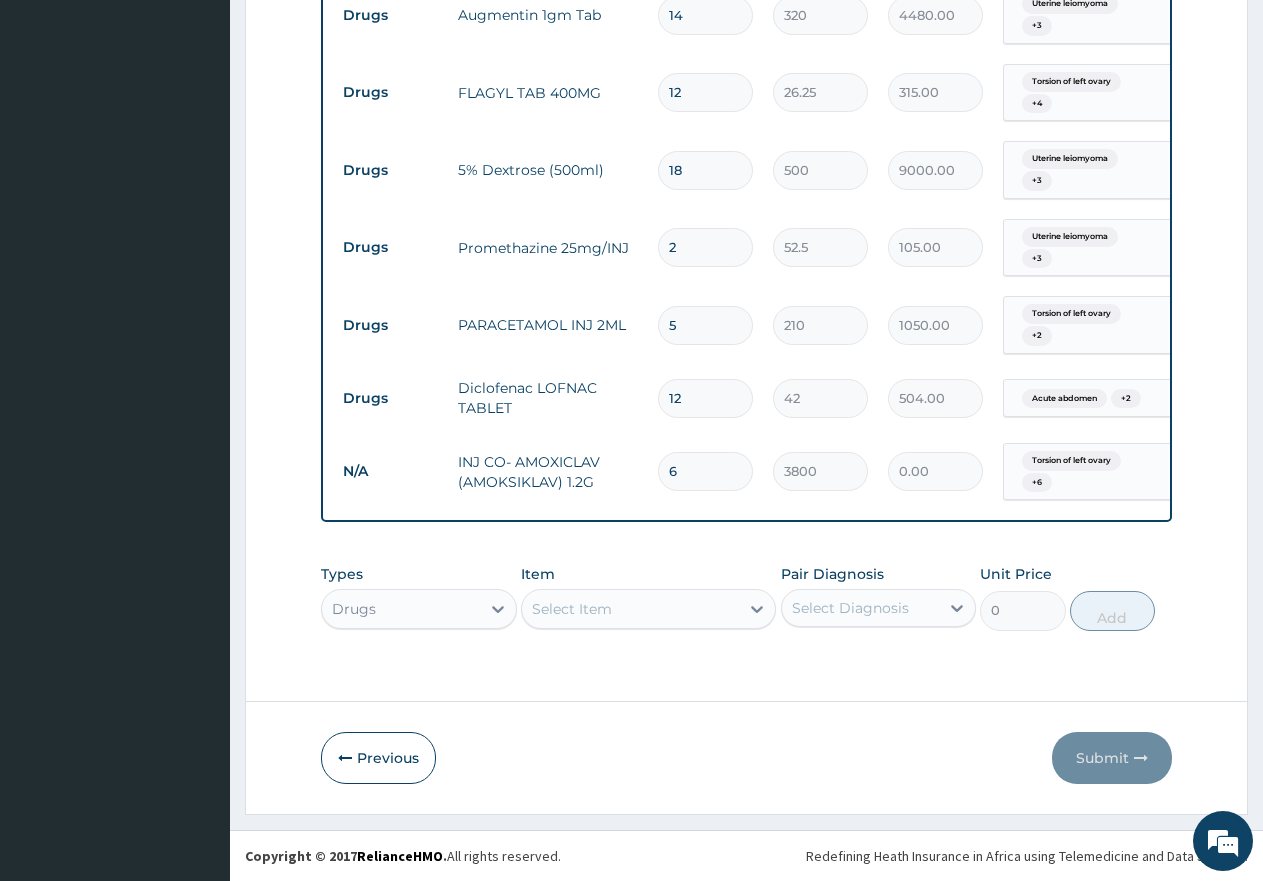type on "22800.00" 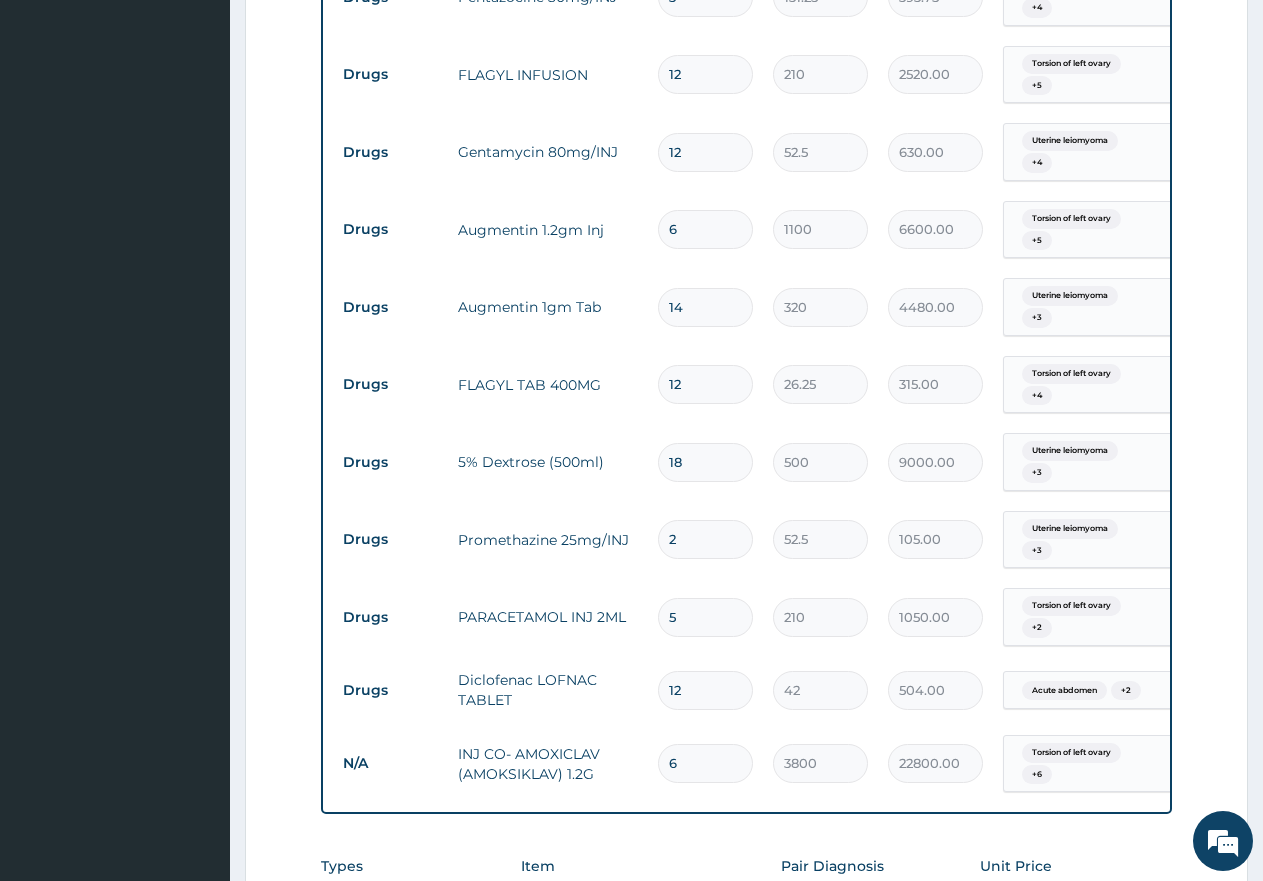 scroll, scrollTop: 1907, scrollLeft: 0, axis: vertical 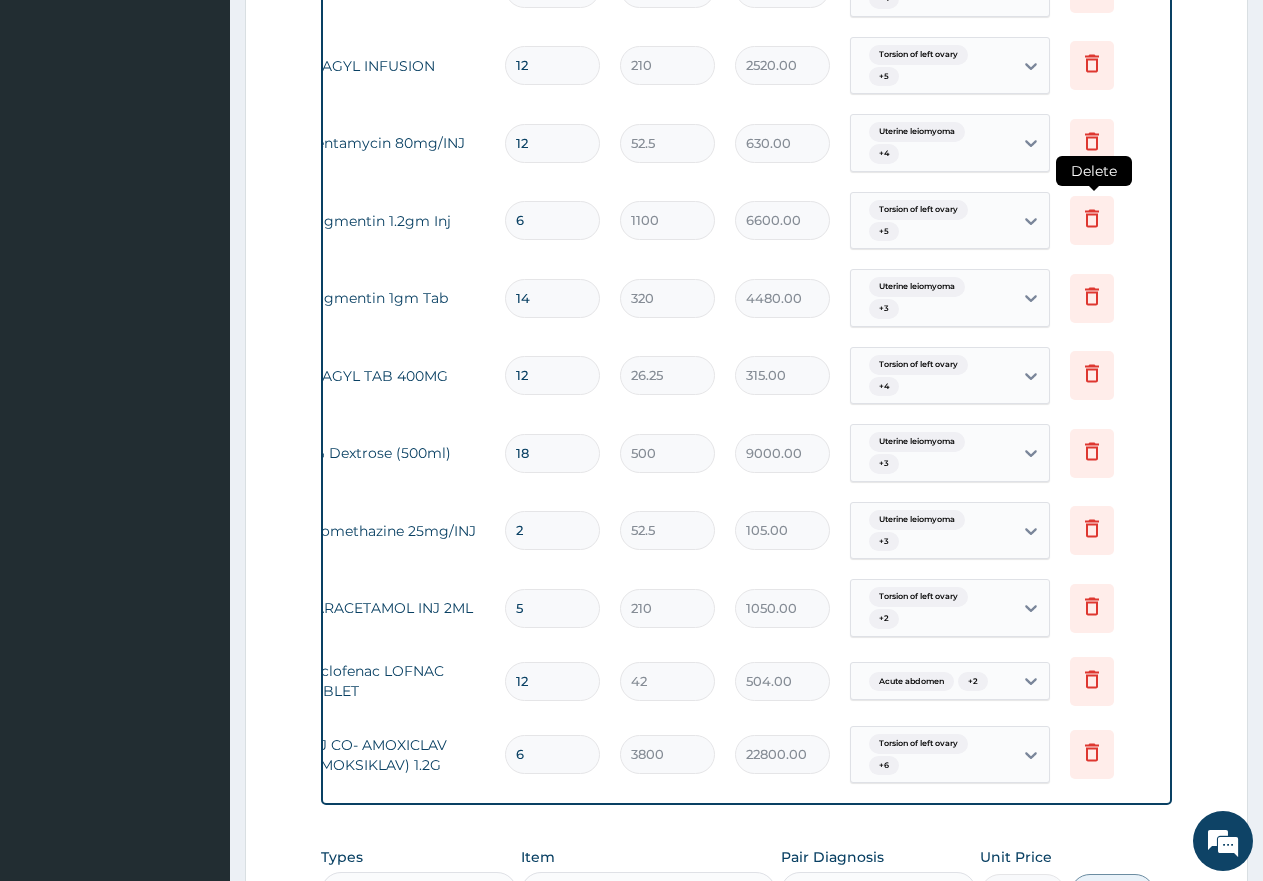 type on "6" 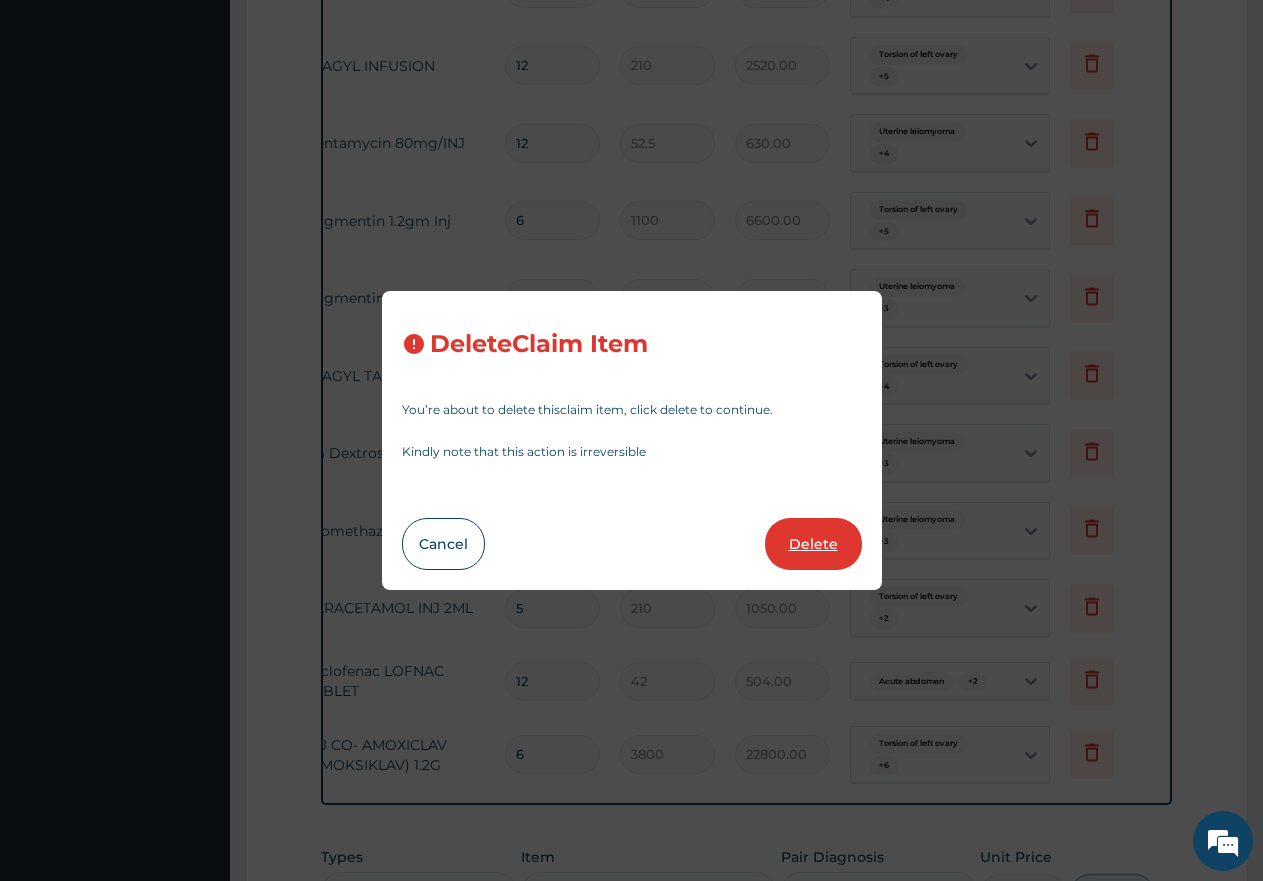 click on "Delete" at bounding box center [813, 544] 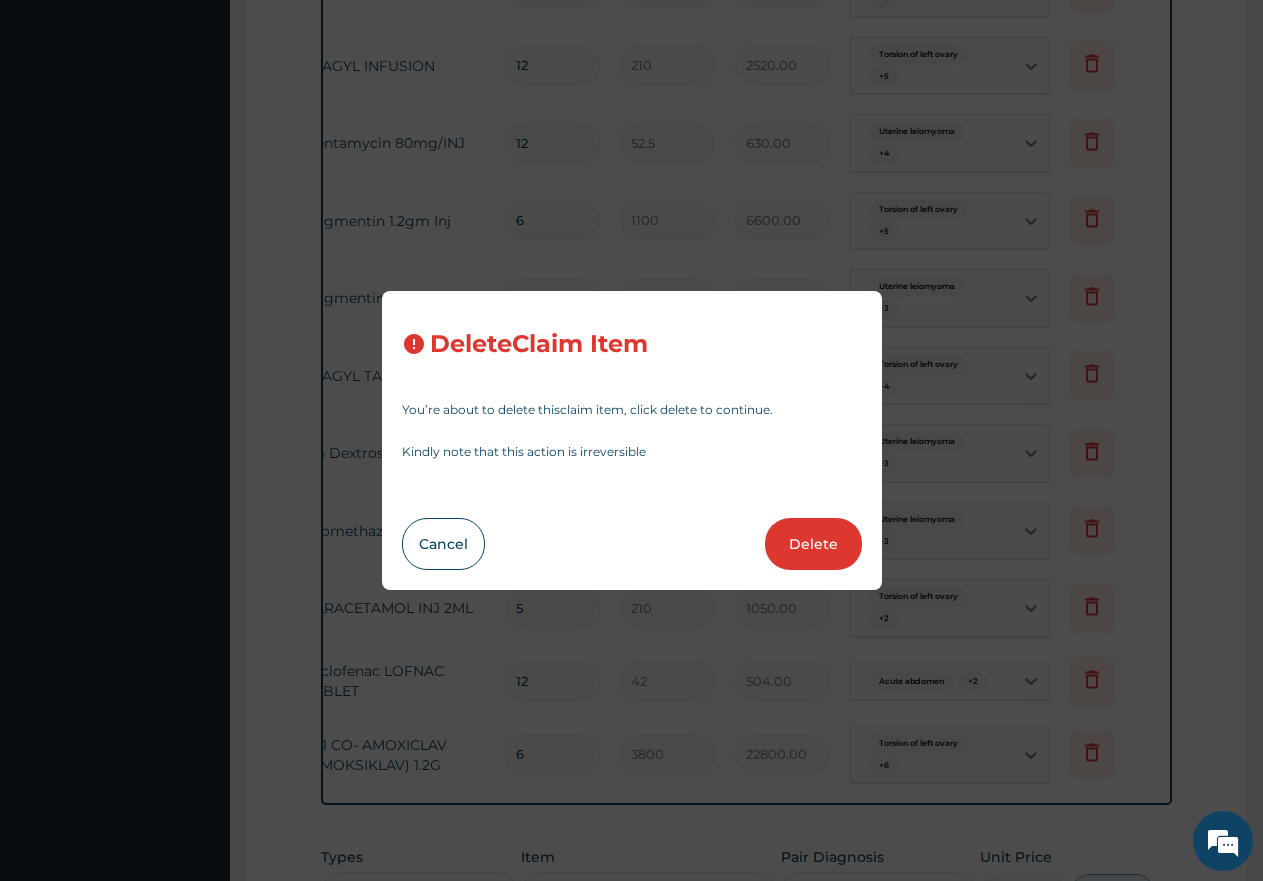 type on "14" 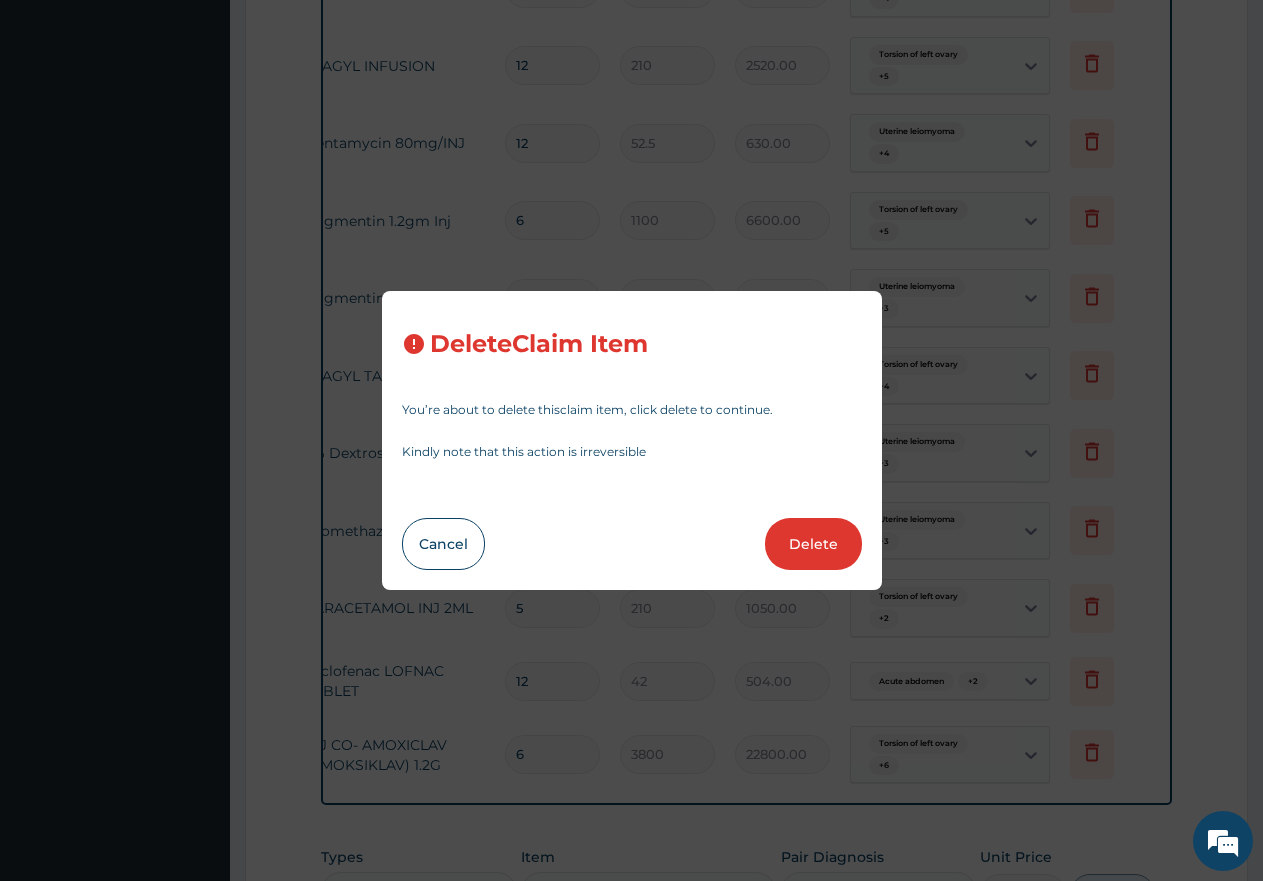 type on "320" 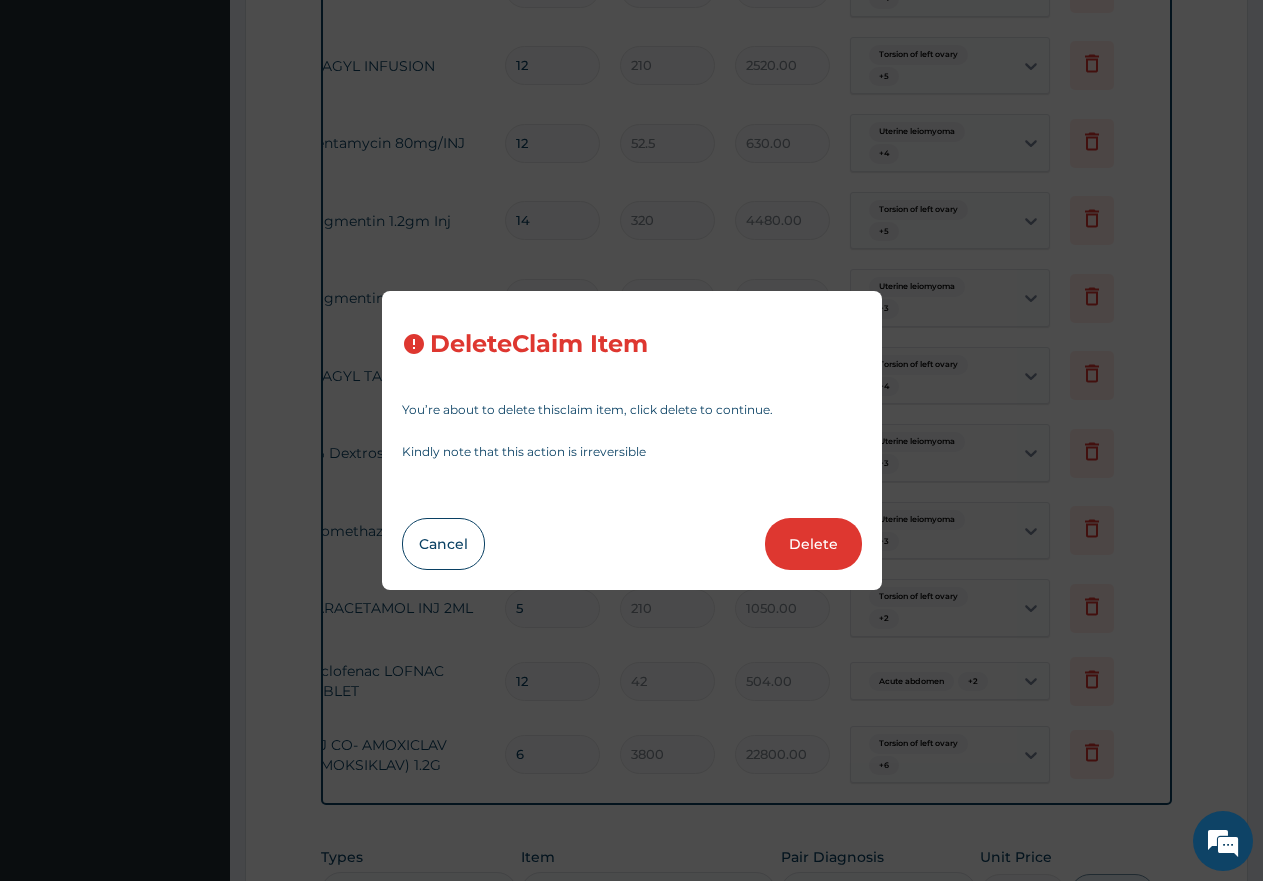 type on "26.25" 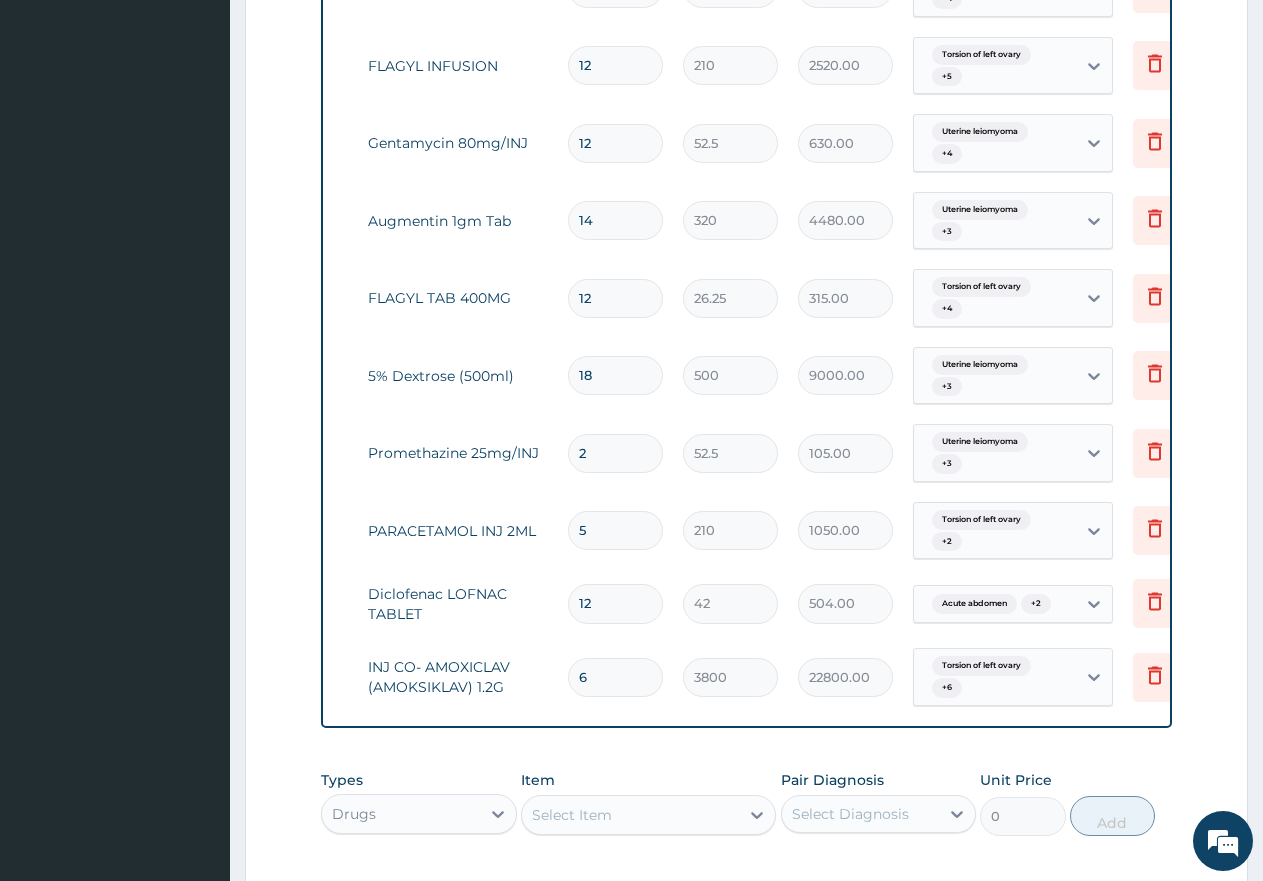 scroll, scrollTop: 0, scrollLeft: 0, axis: both 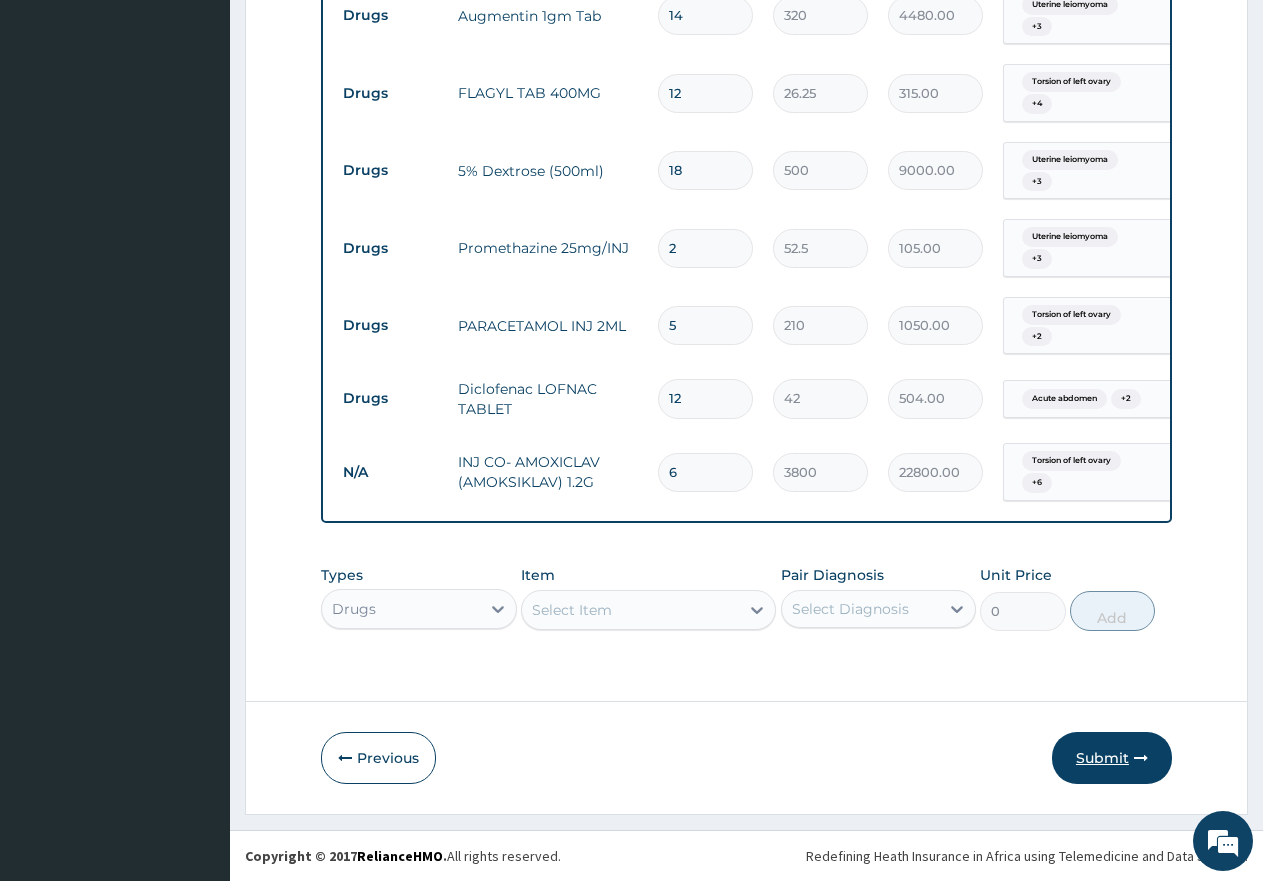 click on "Submit" at bounding box center [1112, 758] 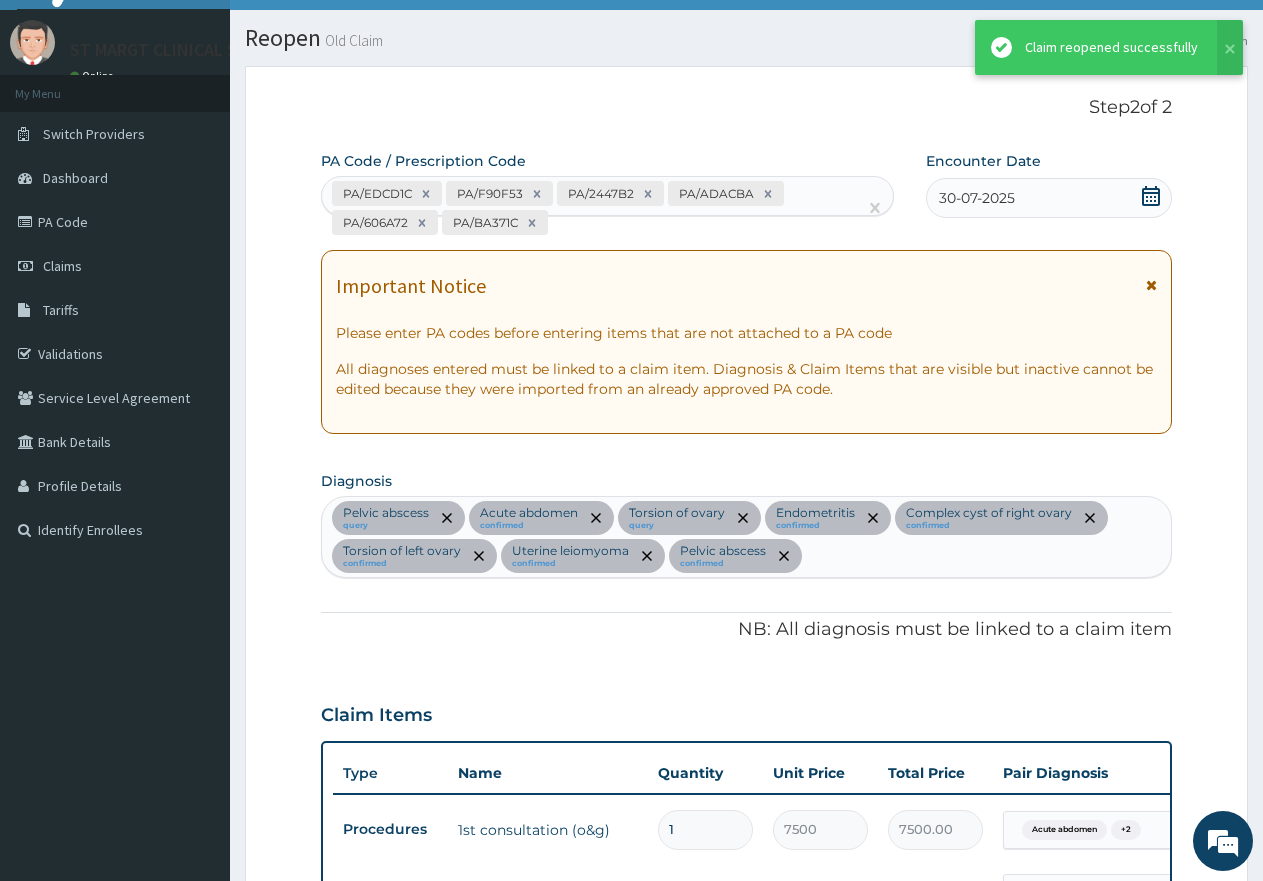 scroll, scrollTop: 1929, scrollLeft: 0, axis: vertical 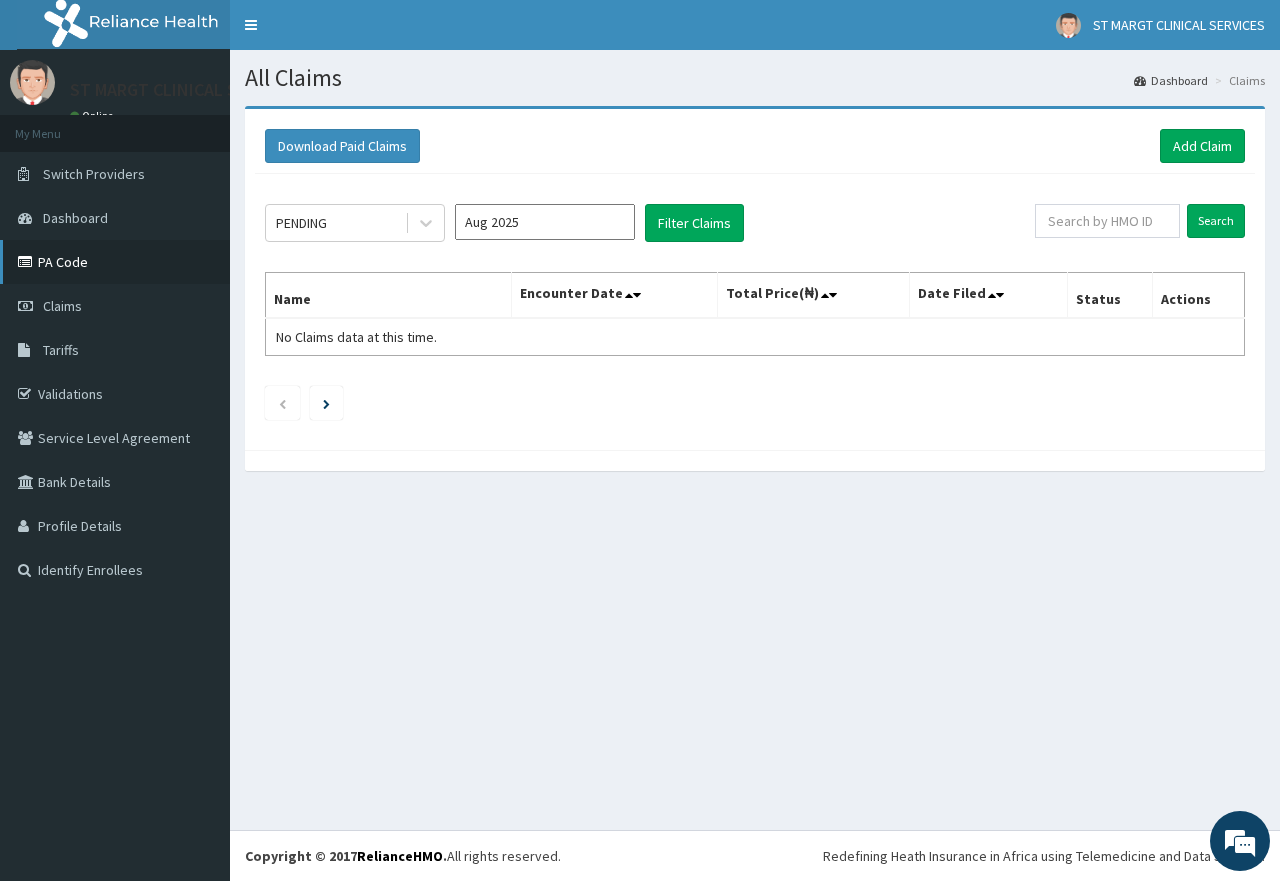click on "PA Code" at bounding box center (115, 262) 